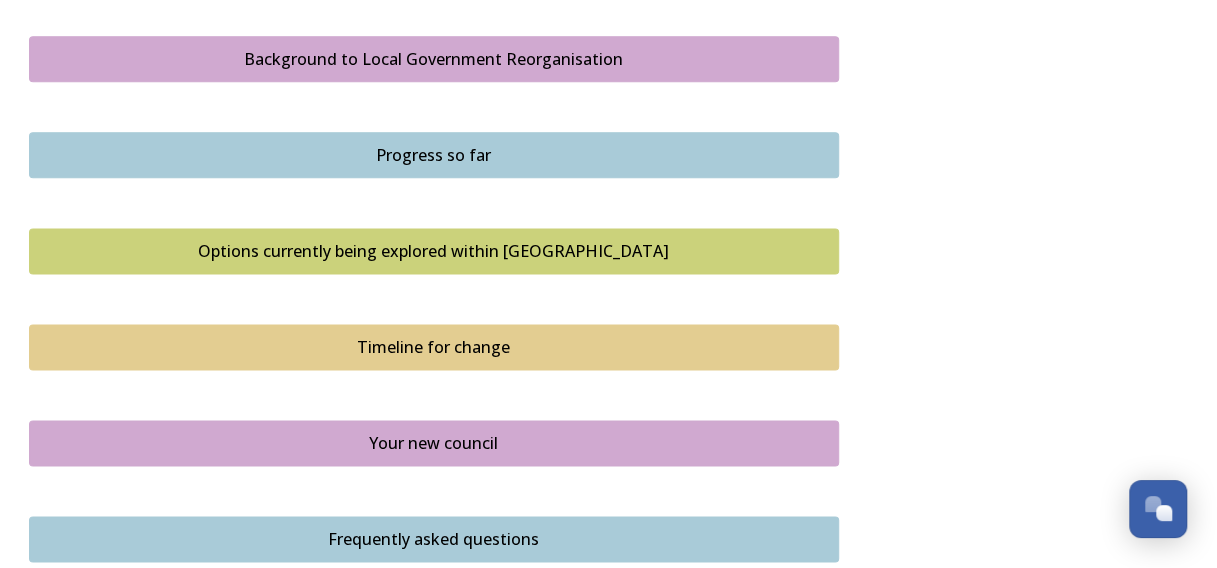 scroll, scrollTop: 1100, scrollLeft: 0, axis: vertical 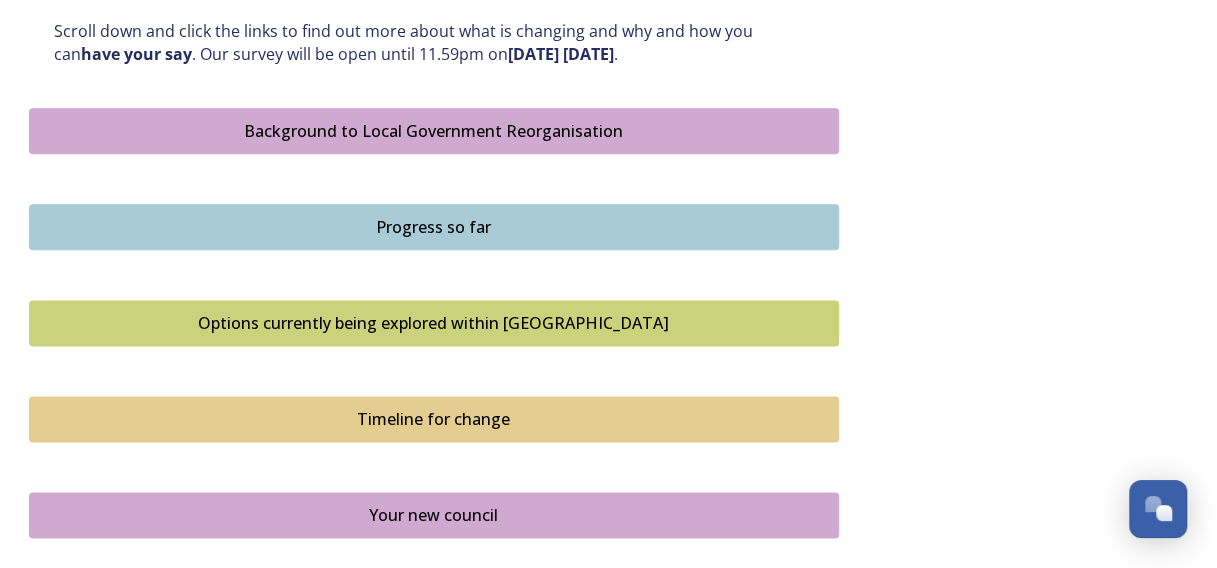 click on "Background to Local Government Reorganisation" at bounding box center [434, 131] 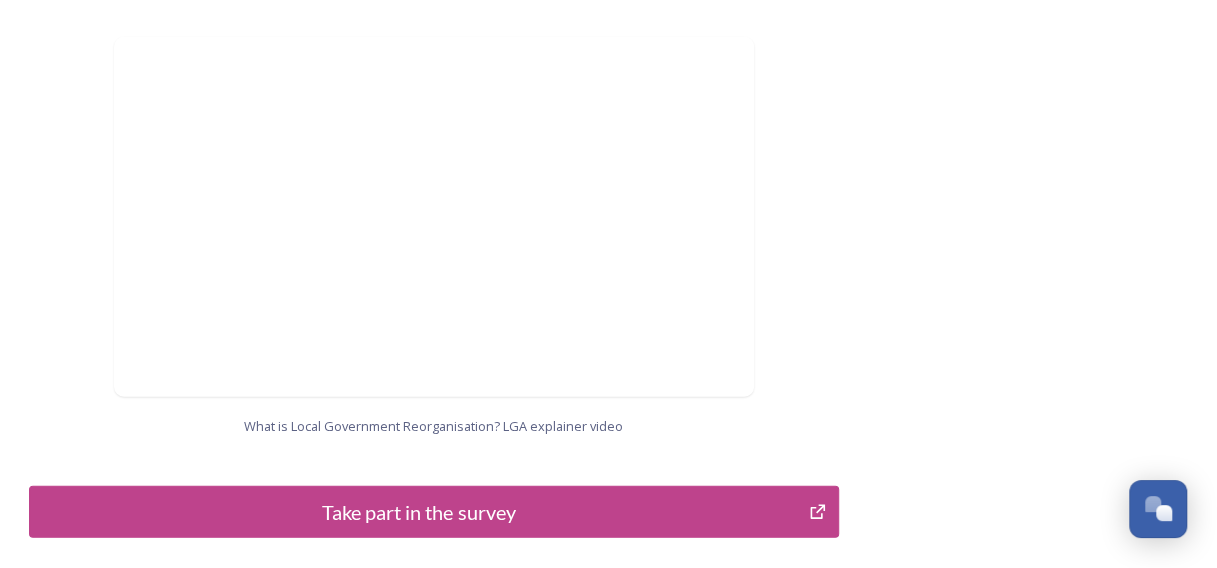 scroll, scrollTop: 2266, scrollLeft: 0, axis: vertical 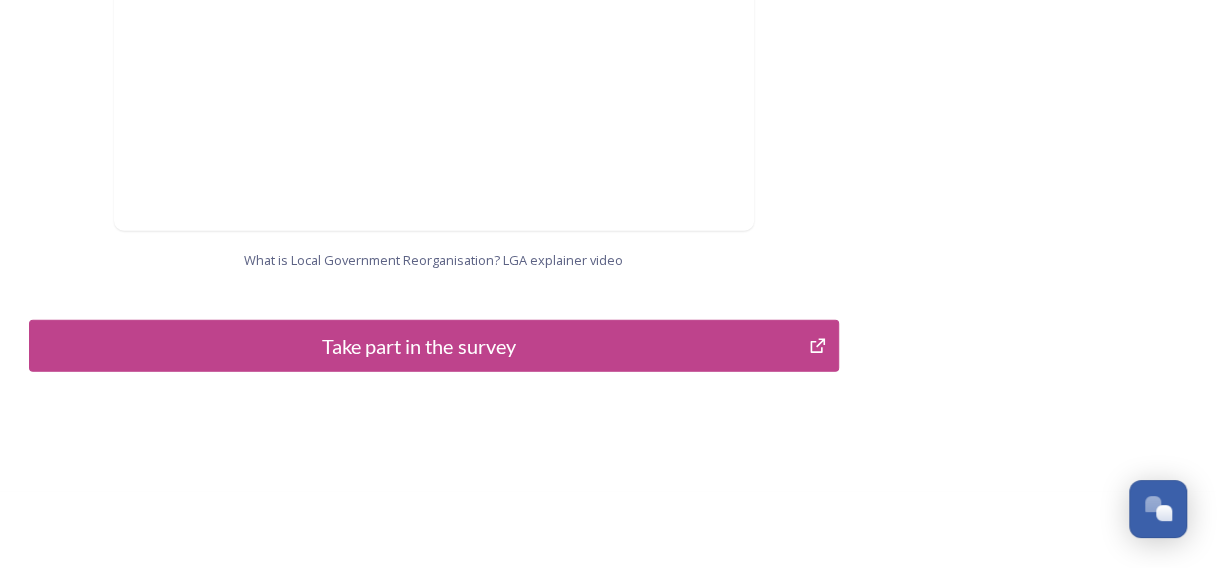 click on "Take part in the survey" at bounding box center (419, 346) 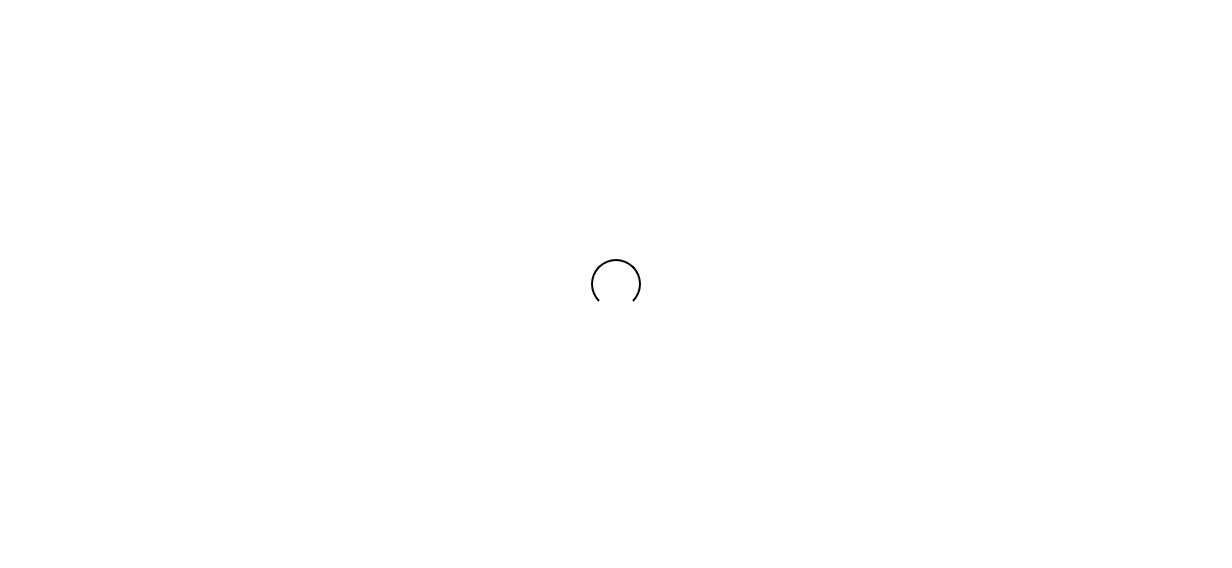 scroll, scrollTop: 0, scrollLeft: 0, axis: both 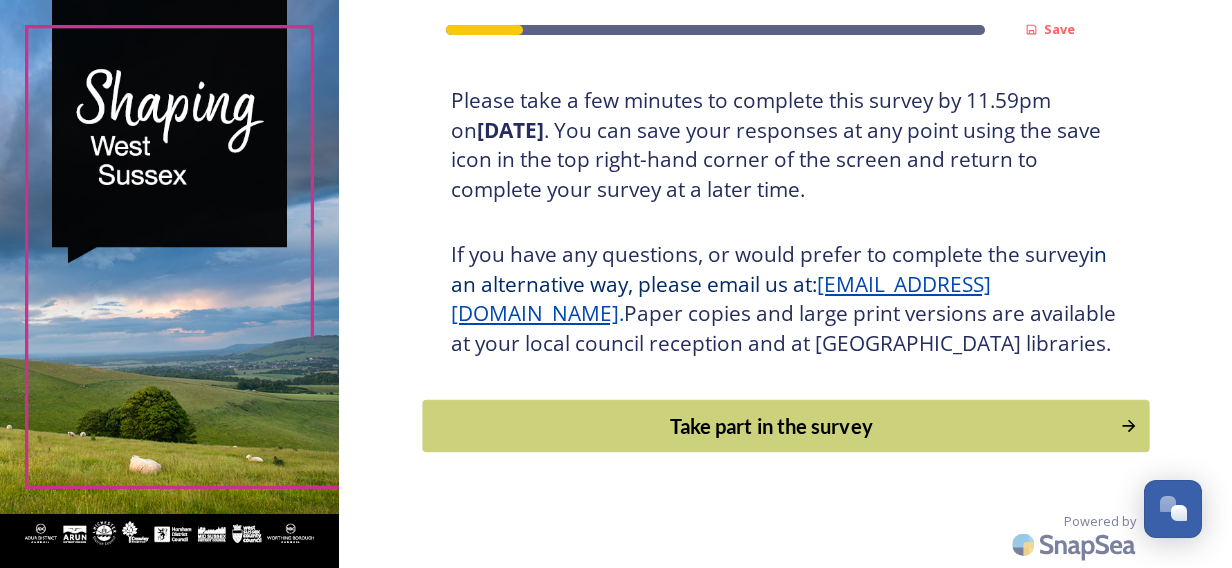 click on "Take part in the survey" at bounding box center [785, 426] 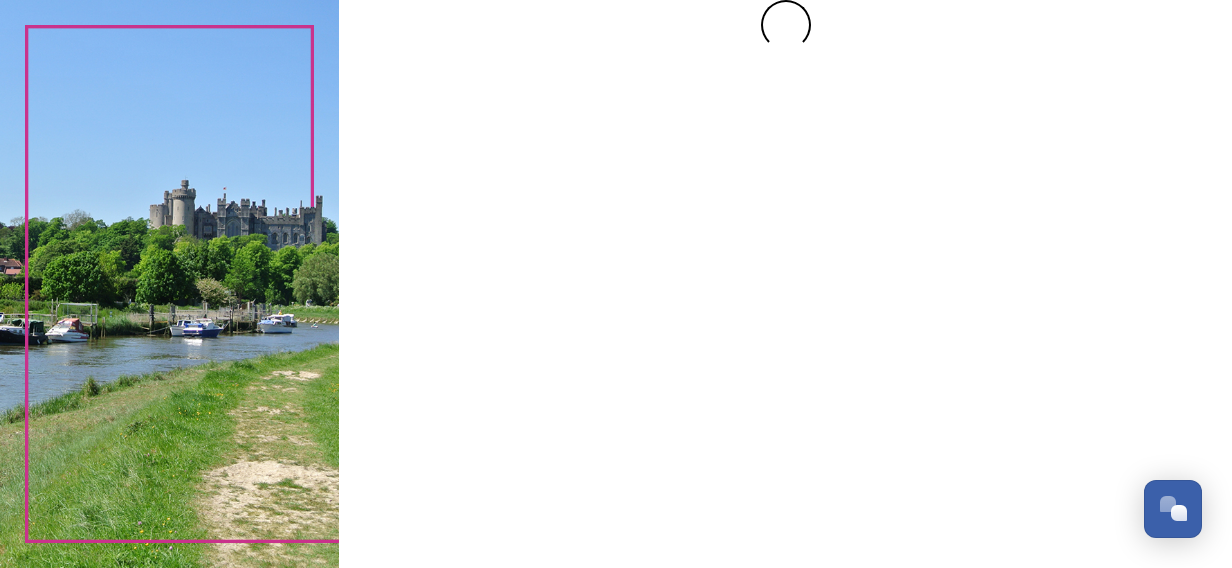 scroll, scrollTop: 0, scrollLeft: 0, axis: both 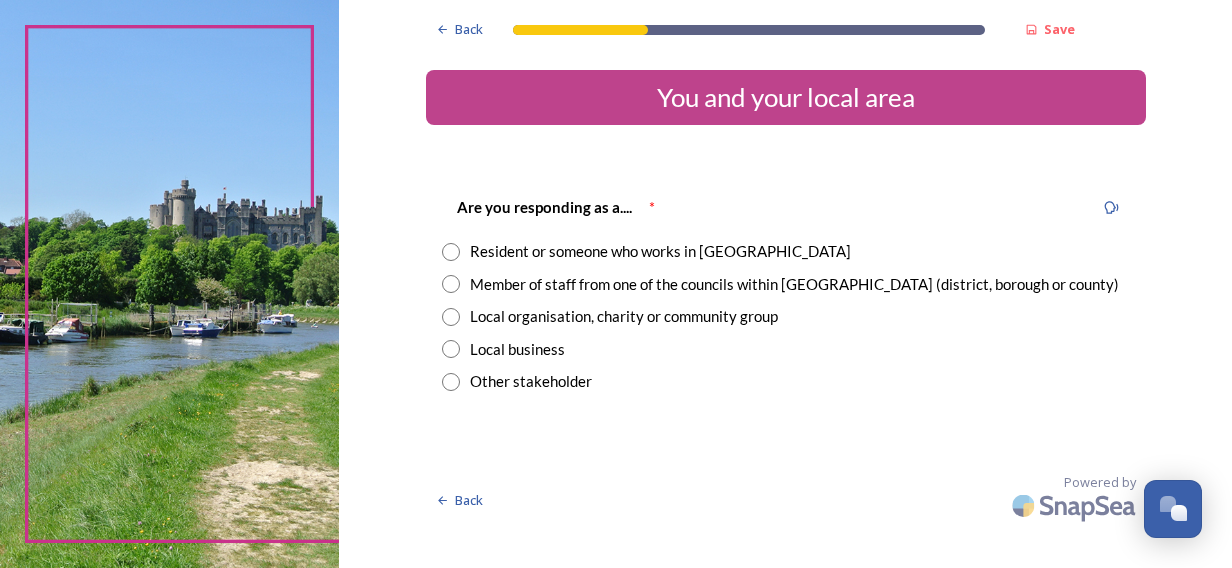 click at bounding box center [451, 284] 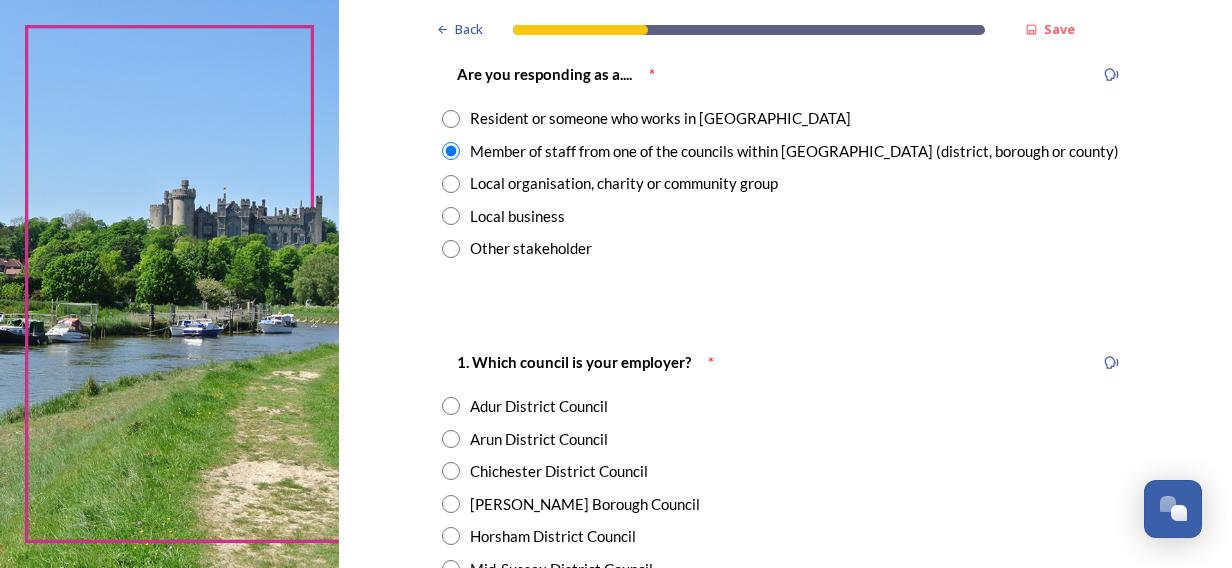 scroll, scrollTop: 300, scrollLeft: 0, axis: vertical 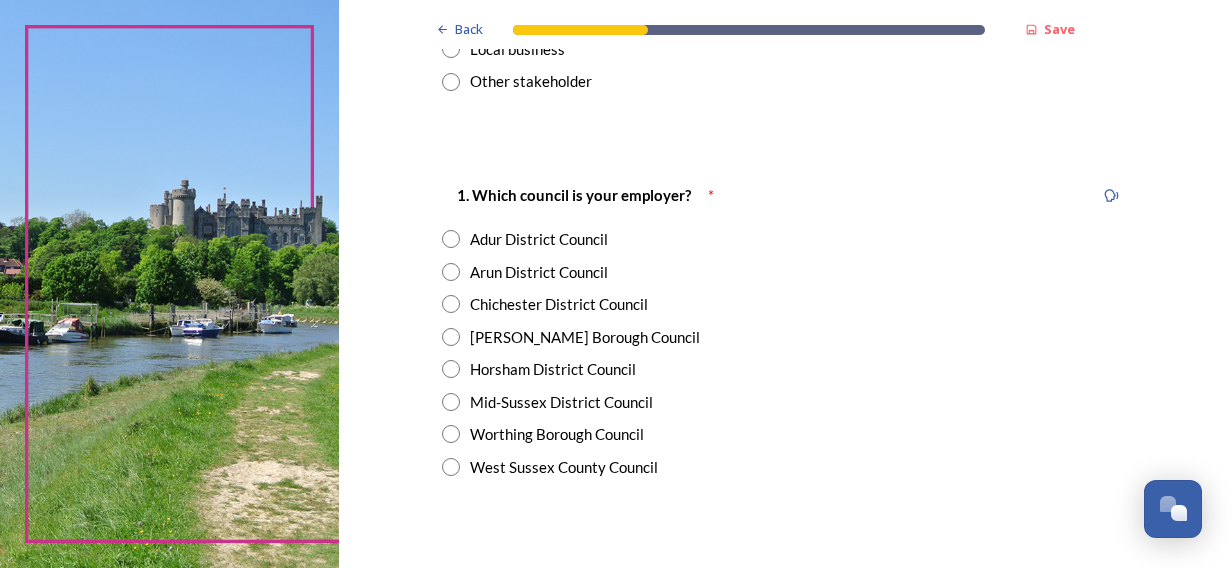 click at bounding box center (451, 272) 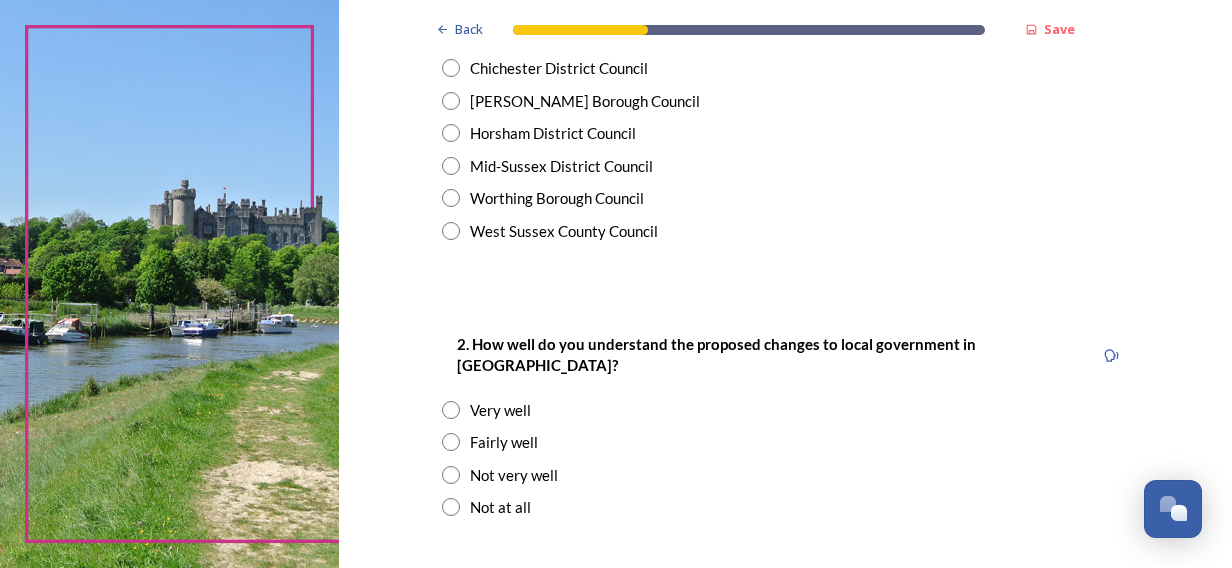 scroll, scrollTop: 600, scrollLeft: 0, axis: vertical 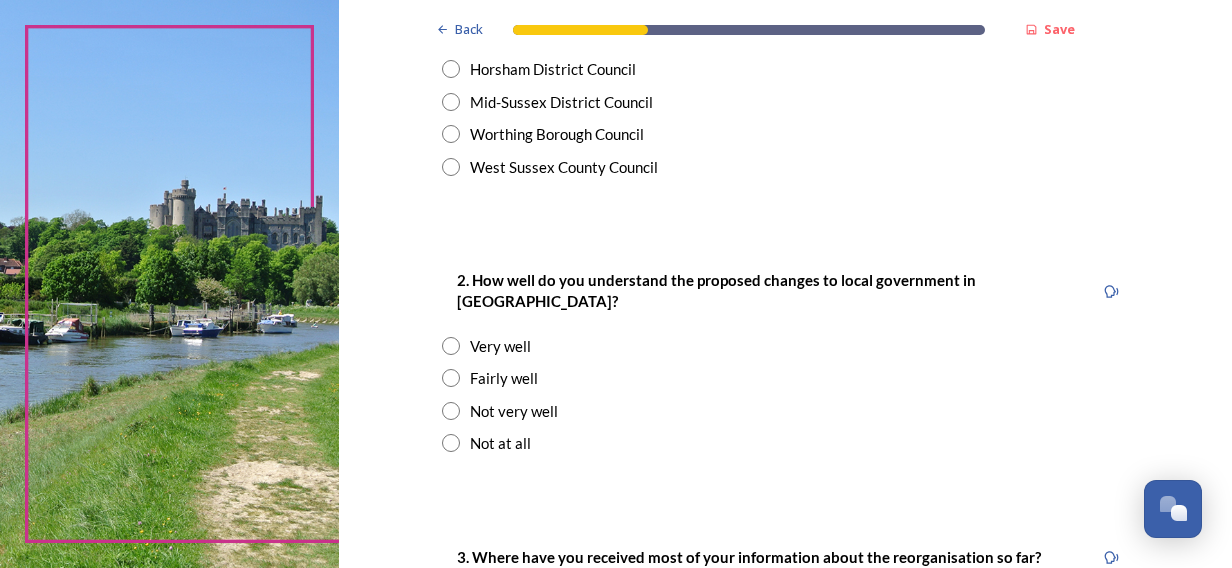 click at bounding box center (451, 378) 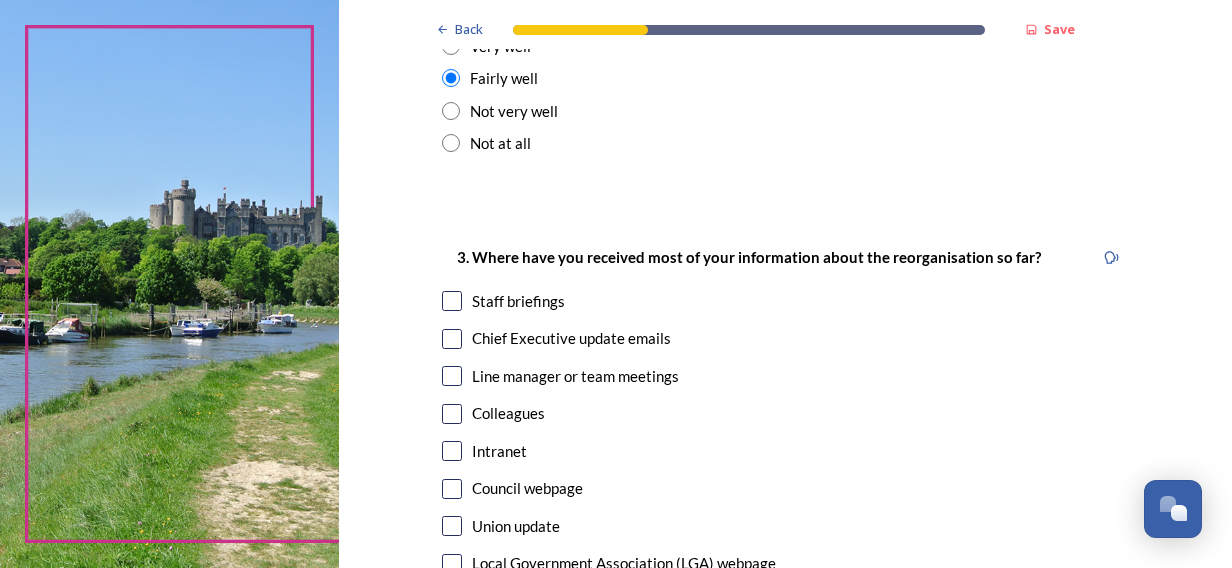scroll, scrollTop: 1000, scrollLeft: 0, axis: vertical 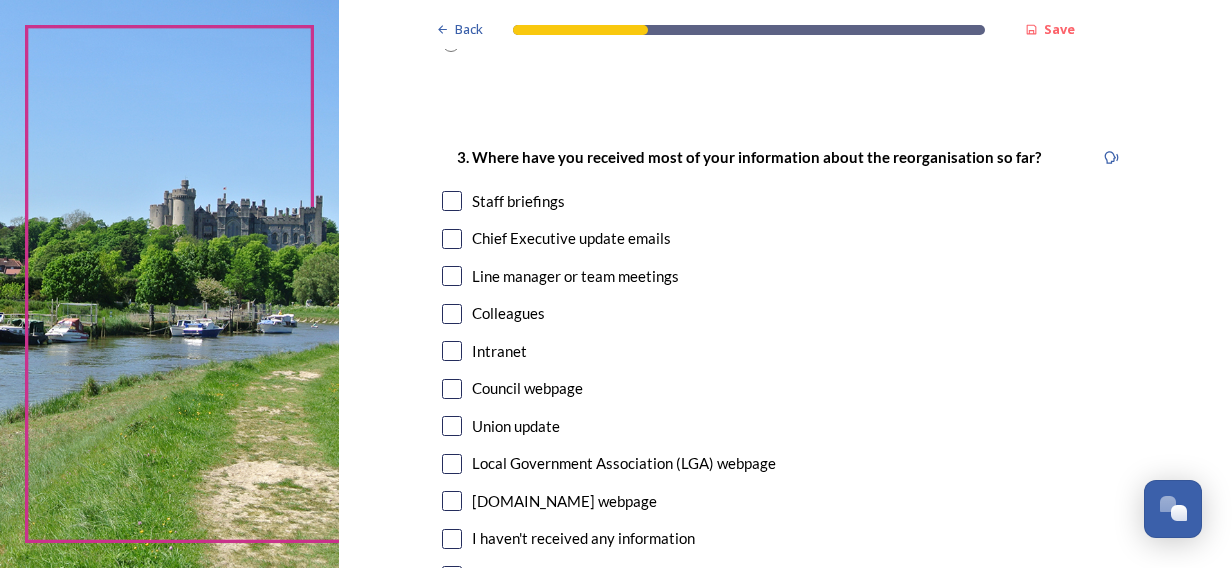 click at bounding box center [452, 201] 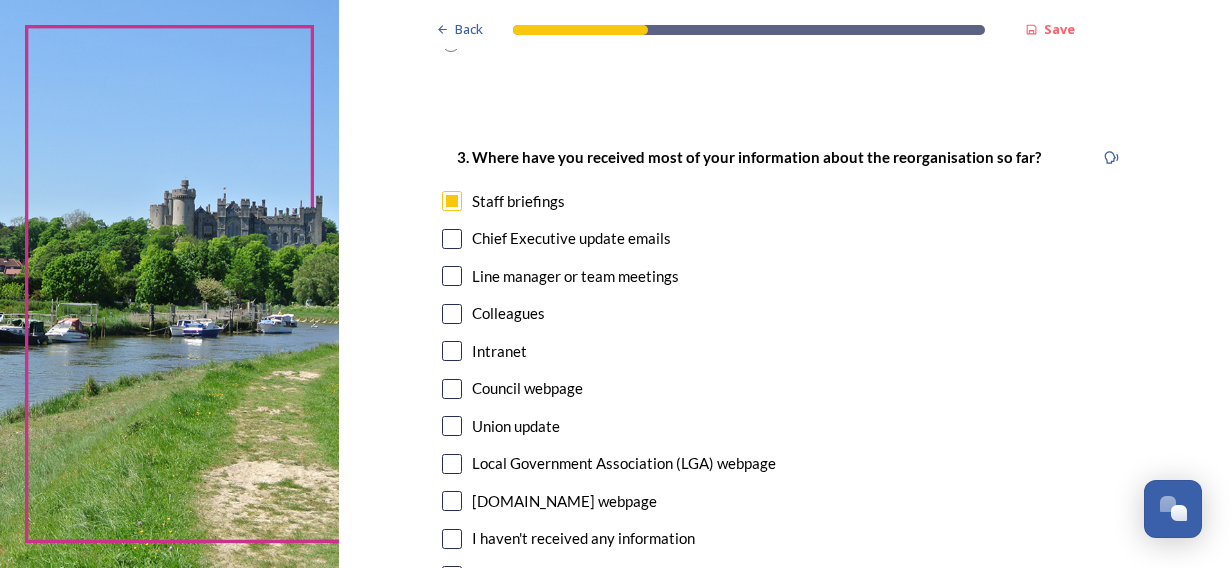 click at bounding box center [452, 239] 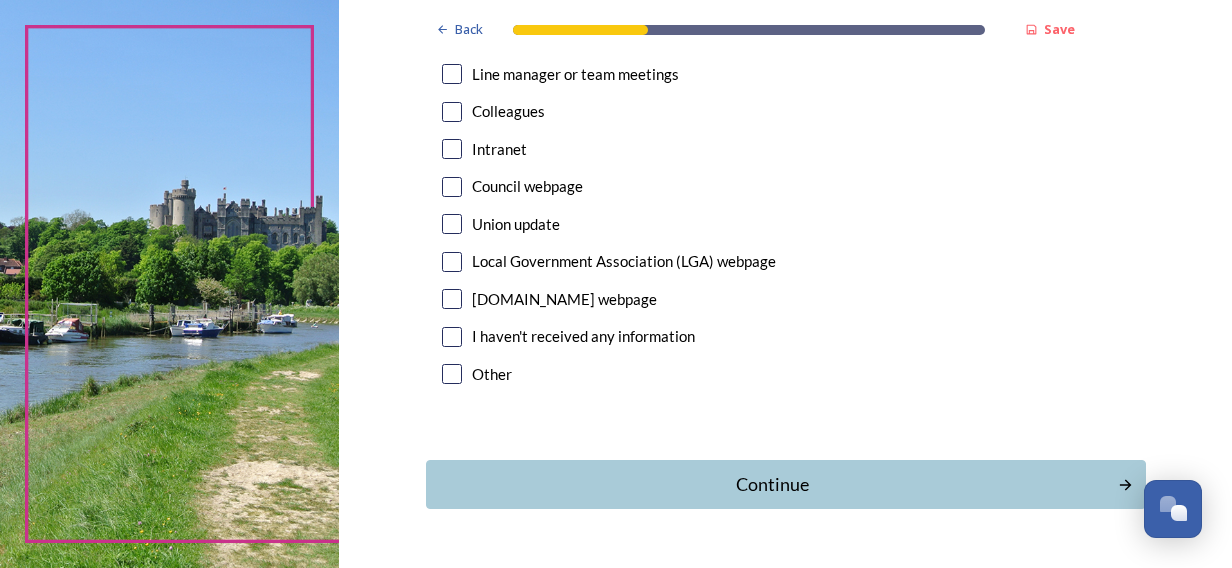 scroll, scrollTop: 1237, scrollLeft: 0, axis: vertical 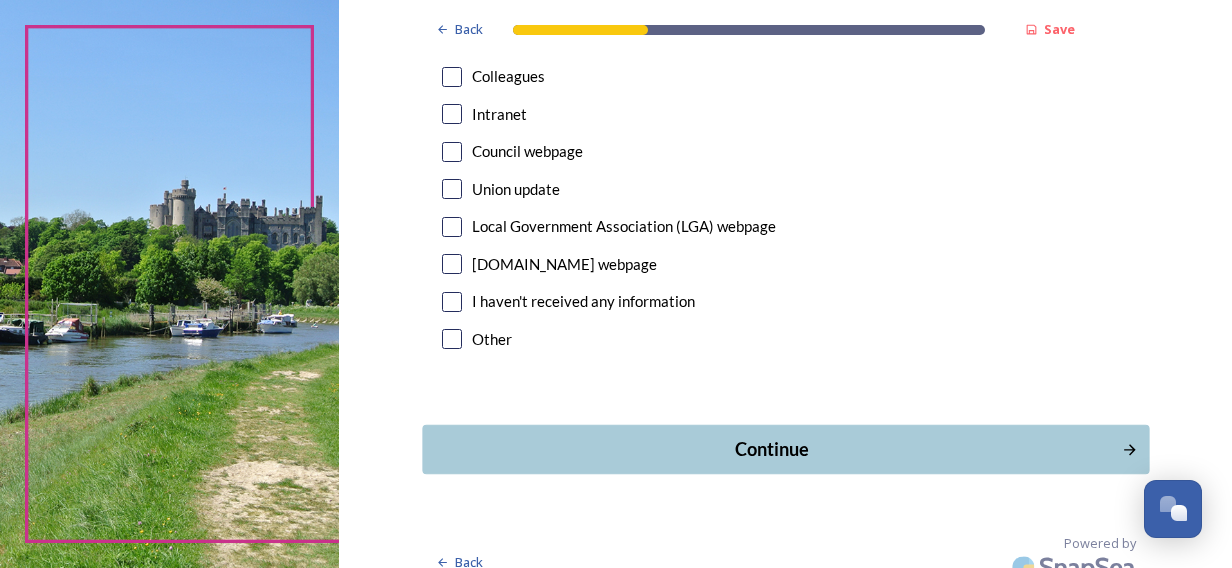 click on "Continue" at bounding box center (771, 449) 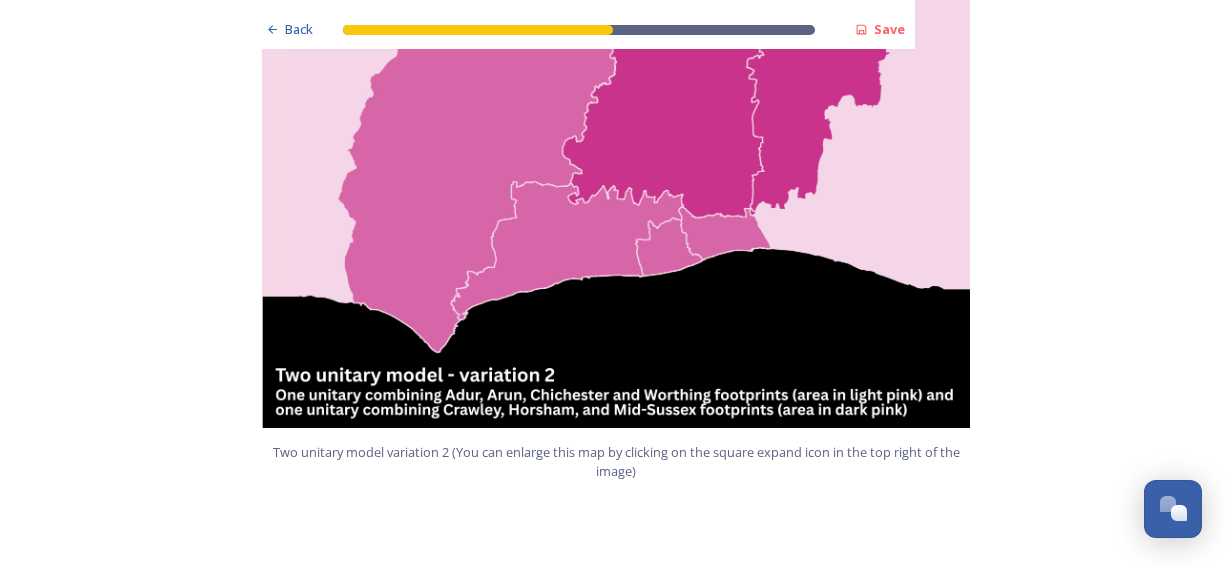 scroll, scrollTop: 2500, scrollLeft: 0, axis: vertical 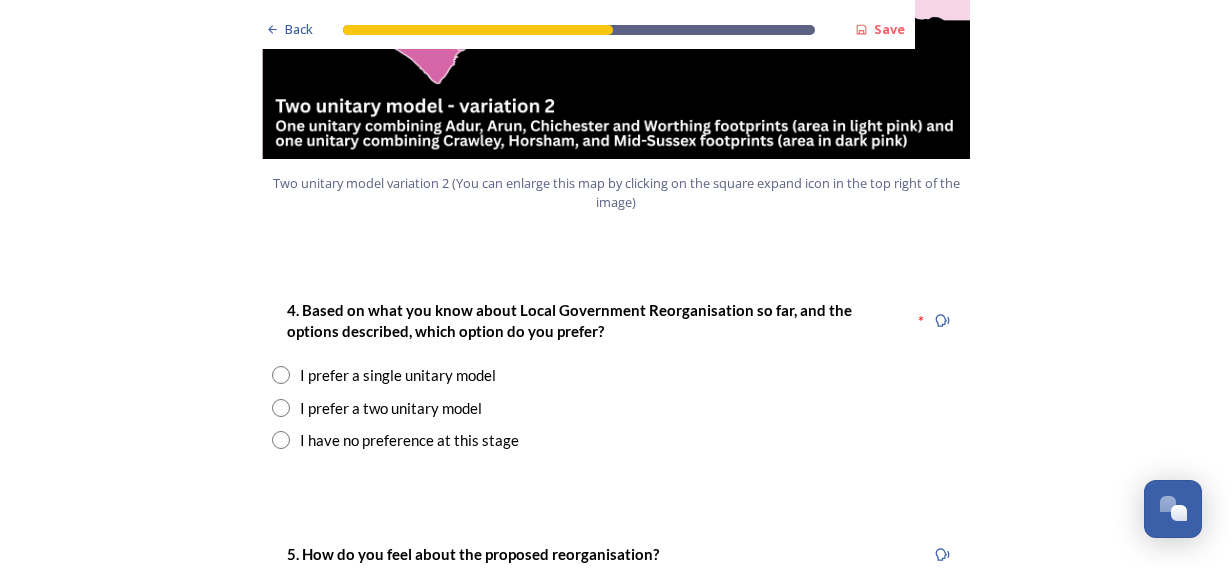 click at bounding box center (281, 375) 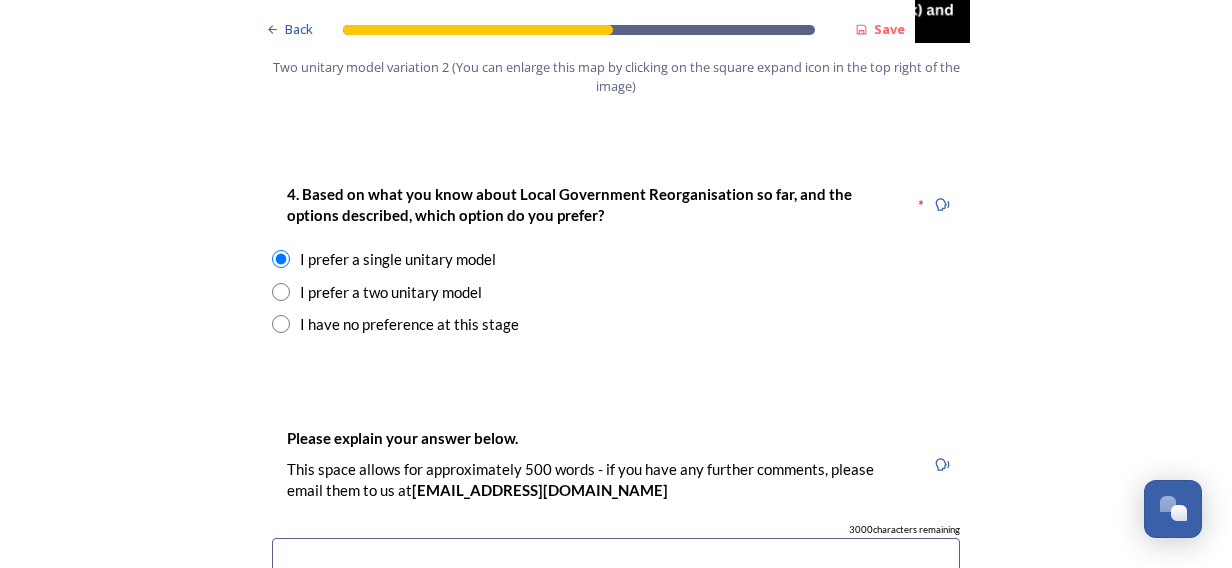 scroll, scrollTop: 2800, scrollLeft: 0, axis: vertical 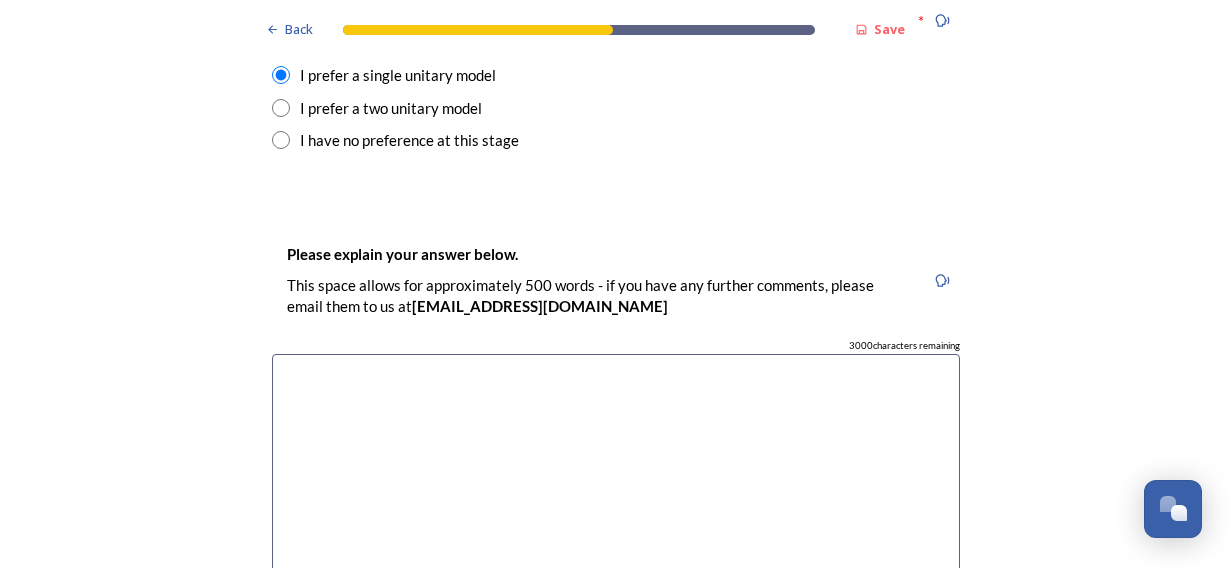 click at bounding box center [616, 466] 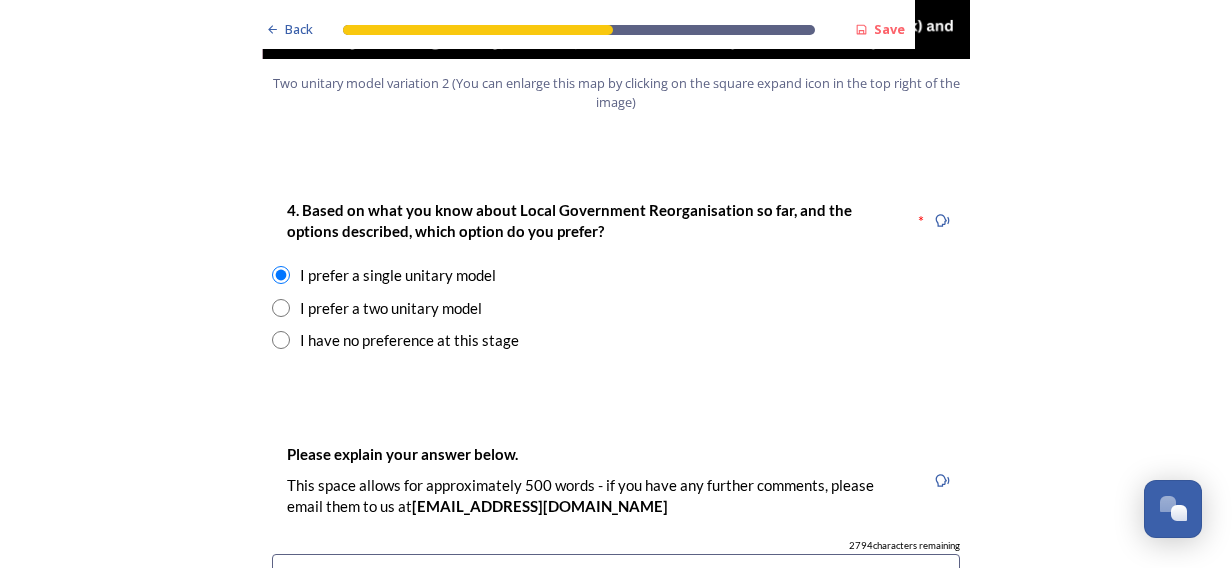 scroll, scrollTop: 2602, scrollLeft: 0, axis: vertical 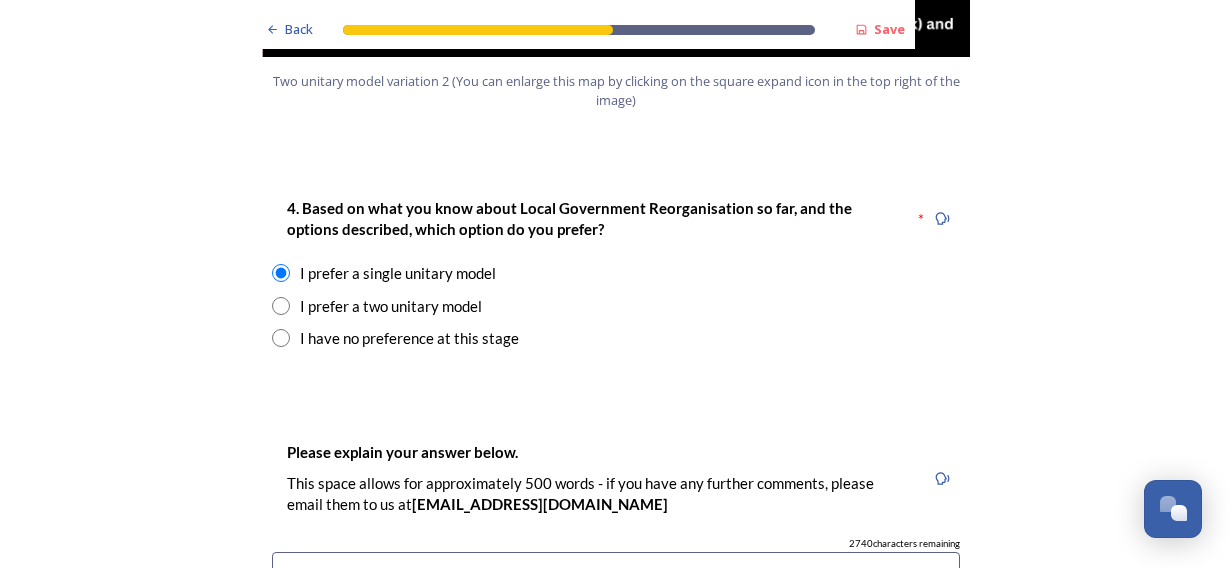 click on "There are often communication issues between the district and county councils. If the unitary model is split into two, would this present the same communication issues? I do have questions though, as to how one unitary would be implemented for exisiting staff?" at bounding box center (616, 664) 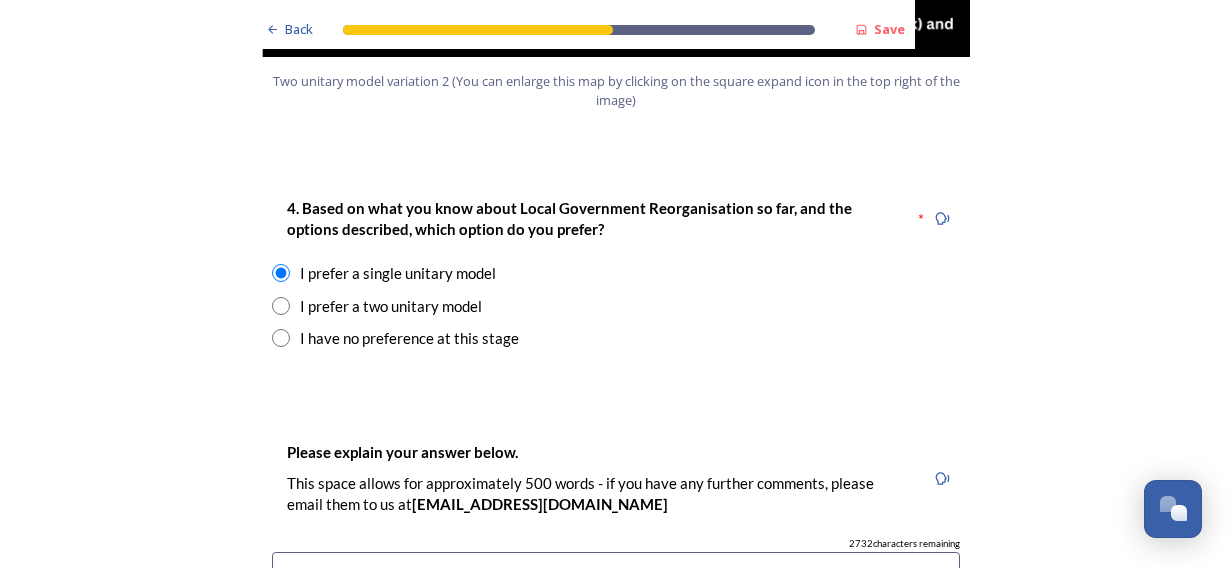 drag, startPoint x: 595, startPoint y: 569, endPoint x: 570, endPoint y: 566, distance: 25.179358 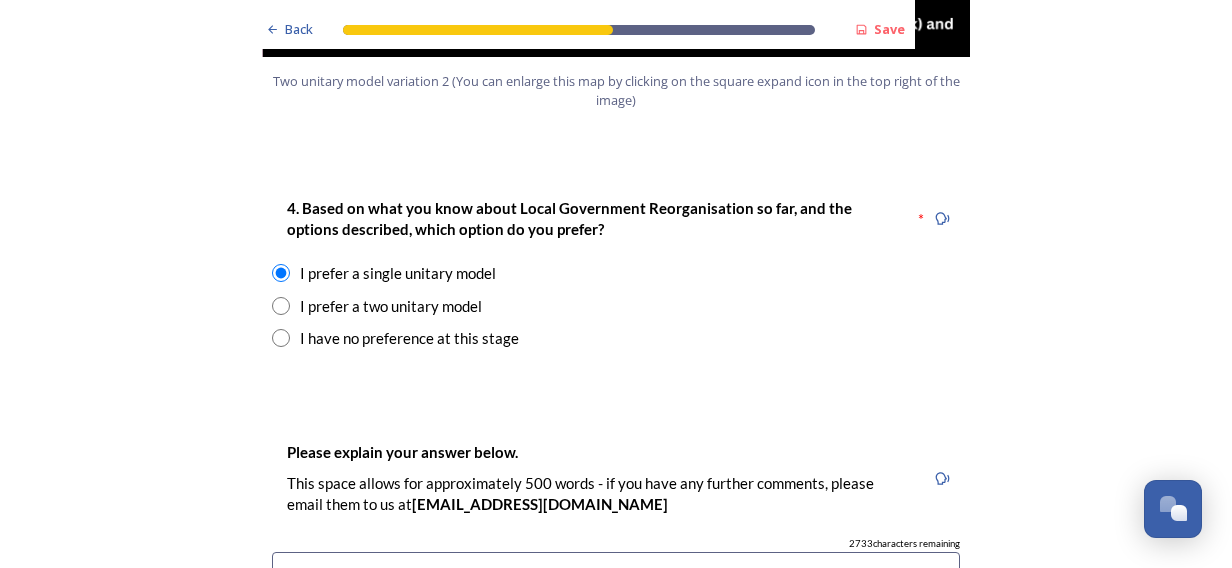 click on "There are often communication issues between the district and county councils. If the unitary model is split into two, would this present the same communication issues? I do have questions though, as to how one unitary would be implemented for existing council staff?" at bounding box center [616, 664] 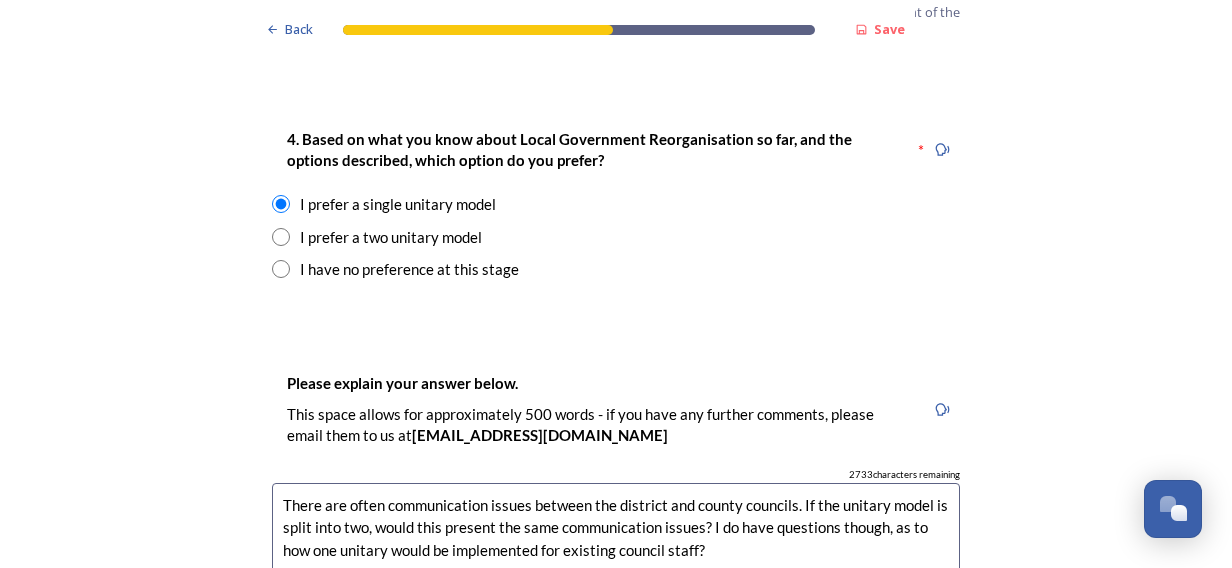 scroll, scrollTop: 2702, scrollLeft: 0, axis: vertical 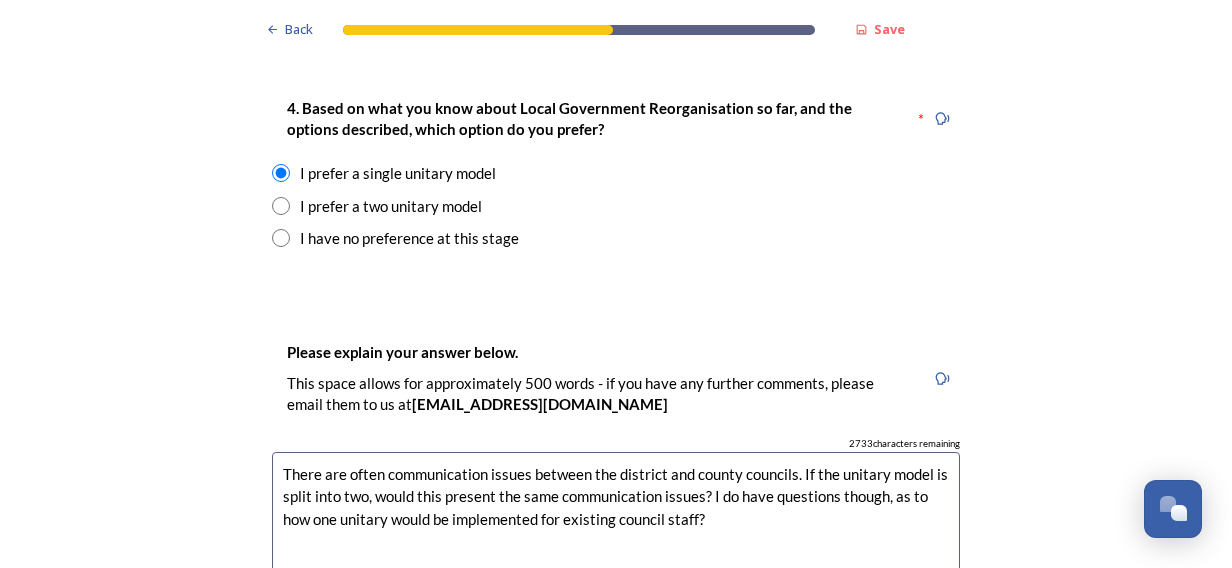 click on "There are often communication issues between the district and county councils. If the unitary model is split into two, would this present the same communication issues? I do have questions though, as to how one unitary would be implemented for existing council staff?" at bounding box center (616, 564) 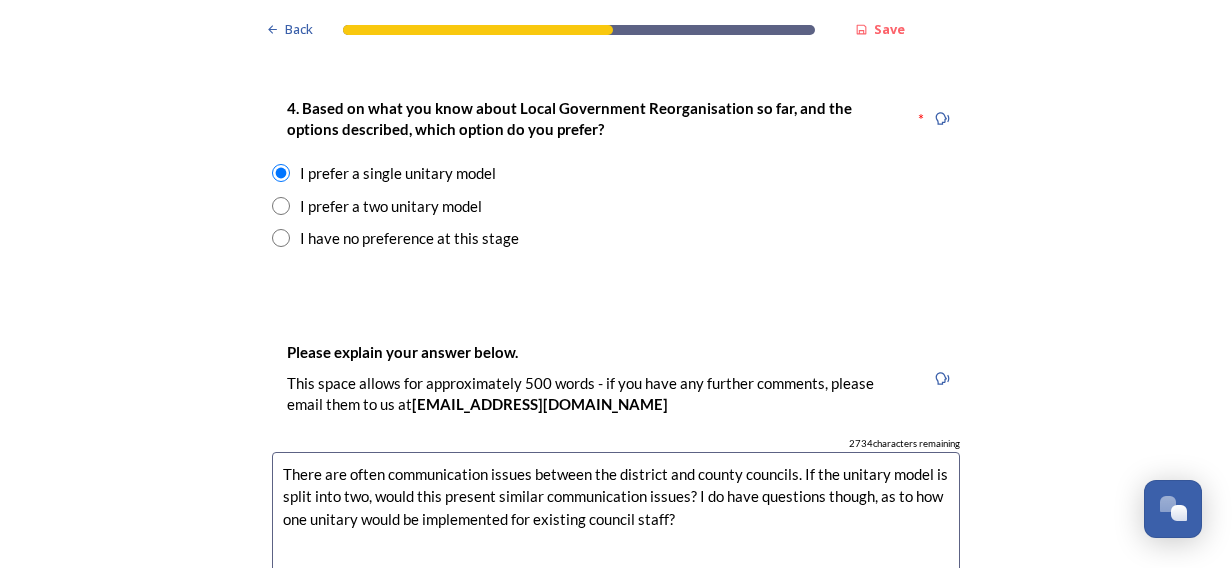 click on "There are often communication issues between the district and county councils. If the unitary model is split into two, would this present similar communication issues? I do have questions though, as to how one unitary would be implemented for existing council staff?" at bounding box center (616, 564) 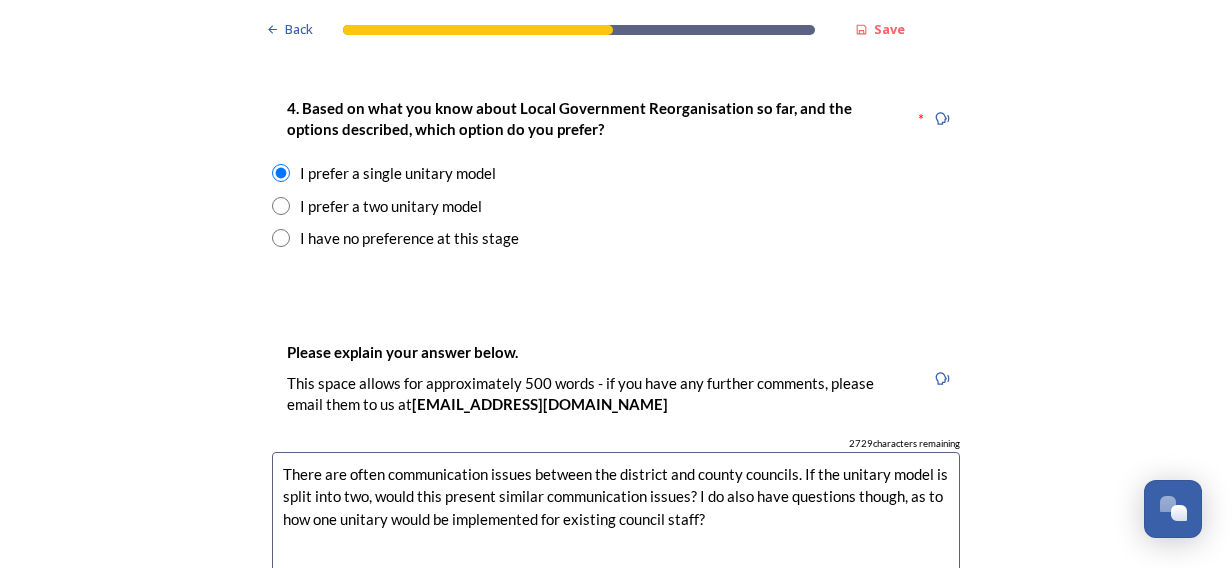 drag, startPoint x: 847, startPoint y: 440, endPoint x: 896, endPoint y: 445, distance: 49.25444 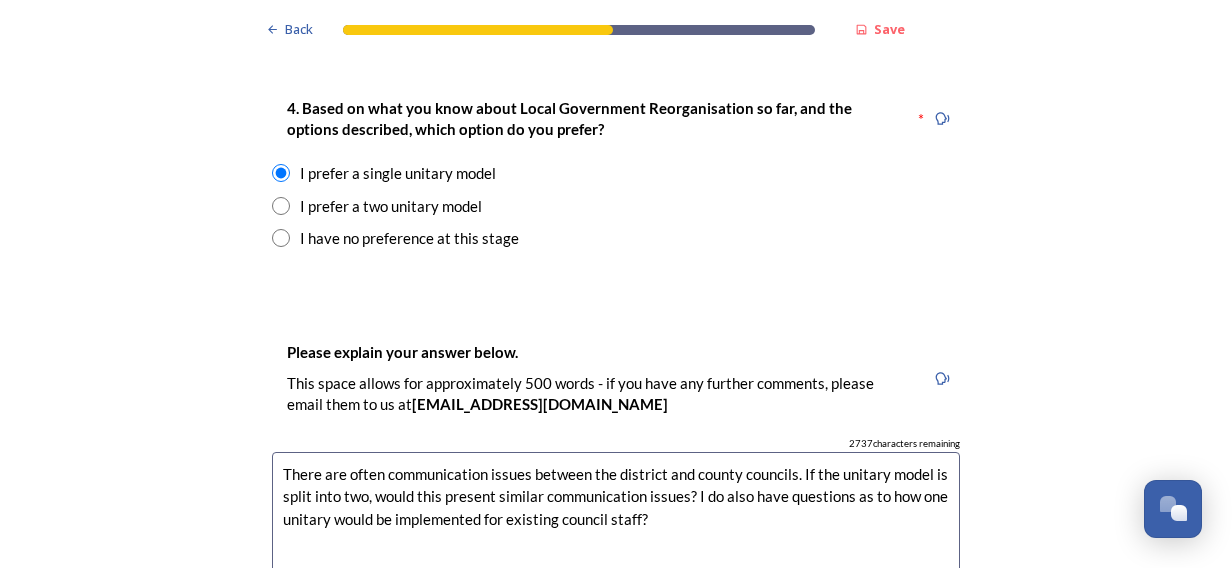 click on "There are often communication issues between the district and county councils. If the unitary model is split into two, would this present similar communication issues? I do also have questions as to how one unitary would be implemented for existing council staff?" at bounding box center [616, 564] 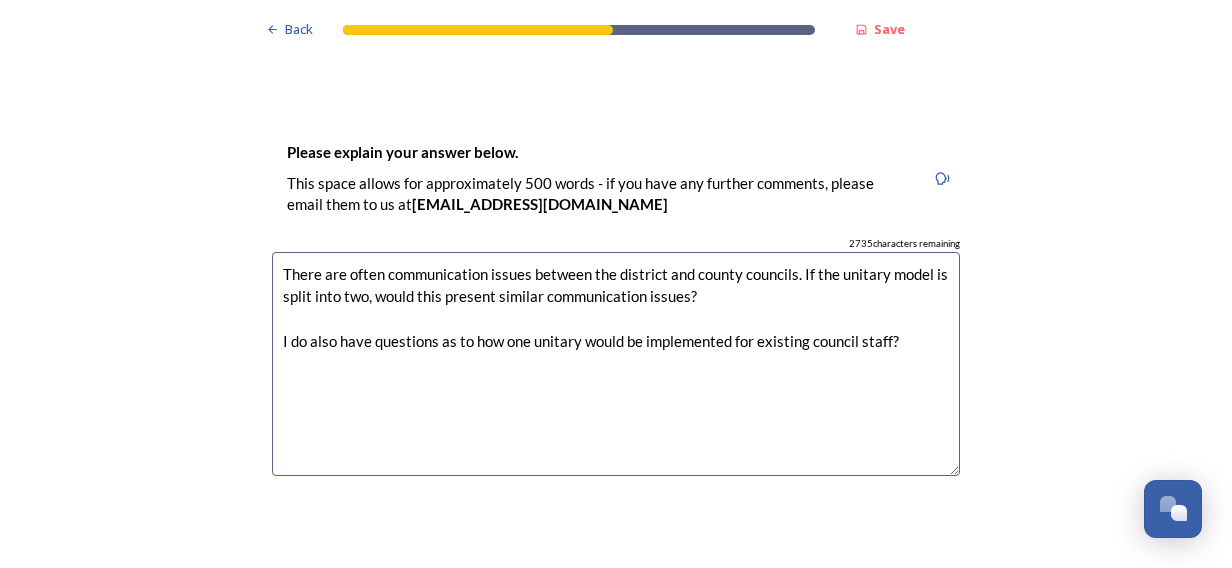 scroll, scrollTop: 3102, scrollLeft: 0, axis: vertical 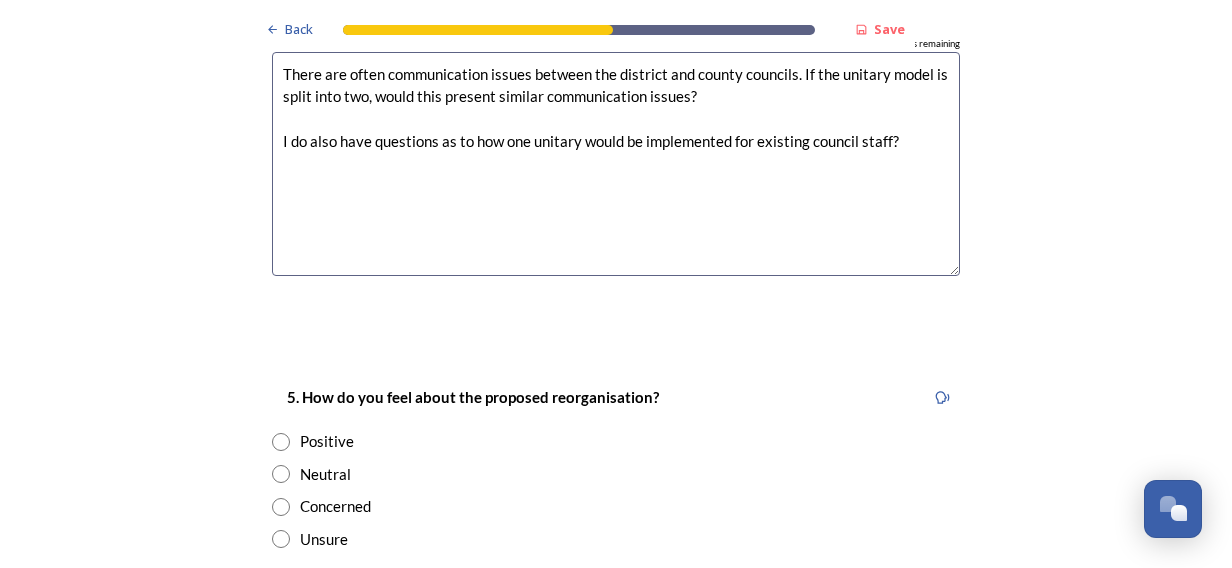 type on "There are often communication issues between the district and county councils. If the unitary model is split into two, would this present similar communication issues?
I do also have questions as to how one unitary would be implemented for existing council staff?" 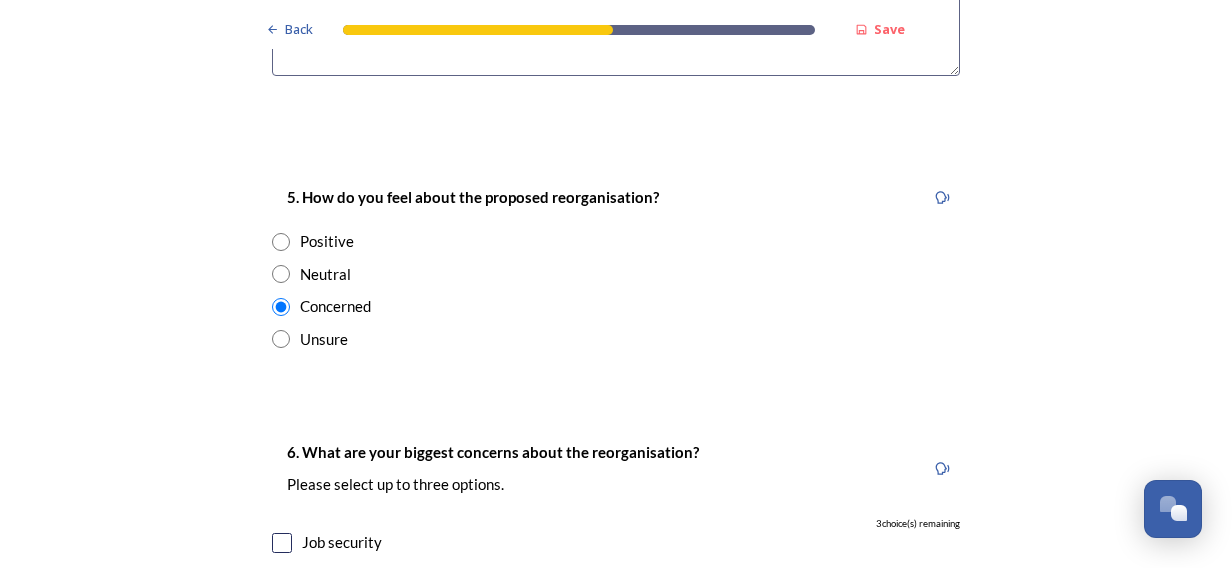 scroll, scrollTop: 3402, scrollLeft: 0, axis: vertical 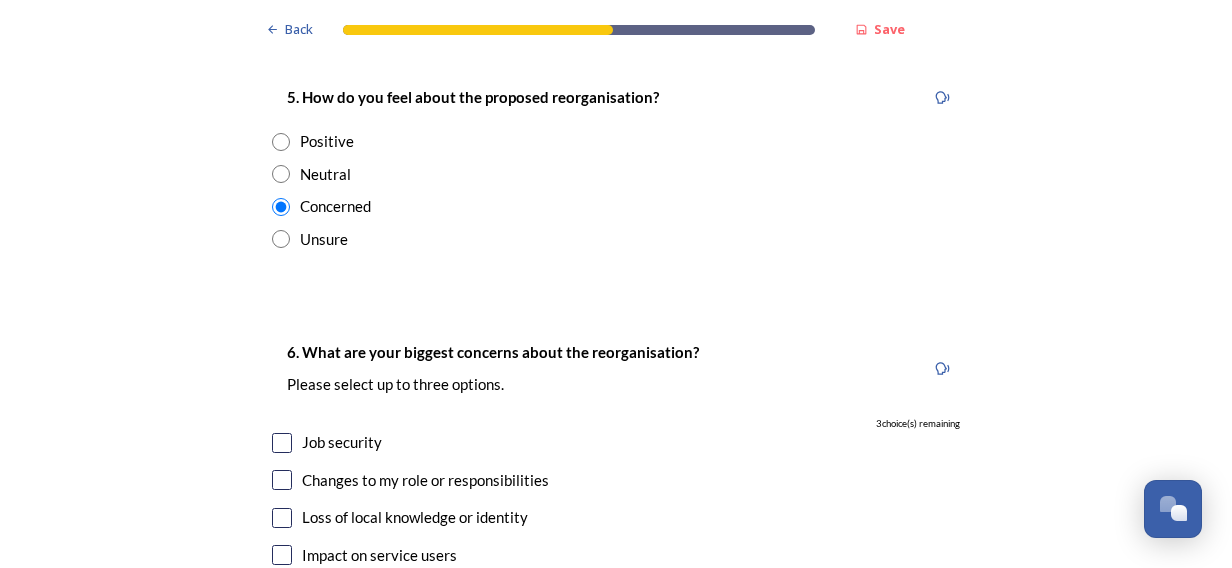 click at bounding box center (282, 443) 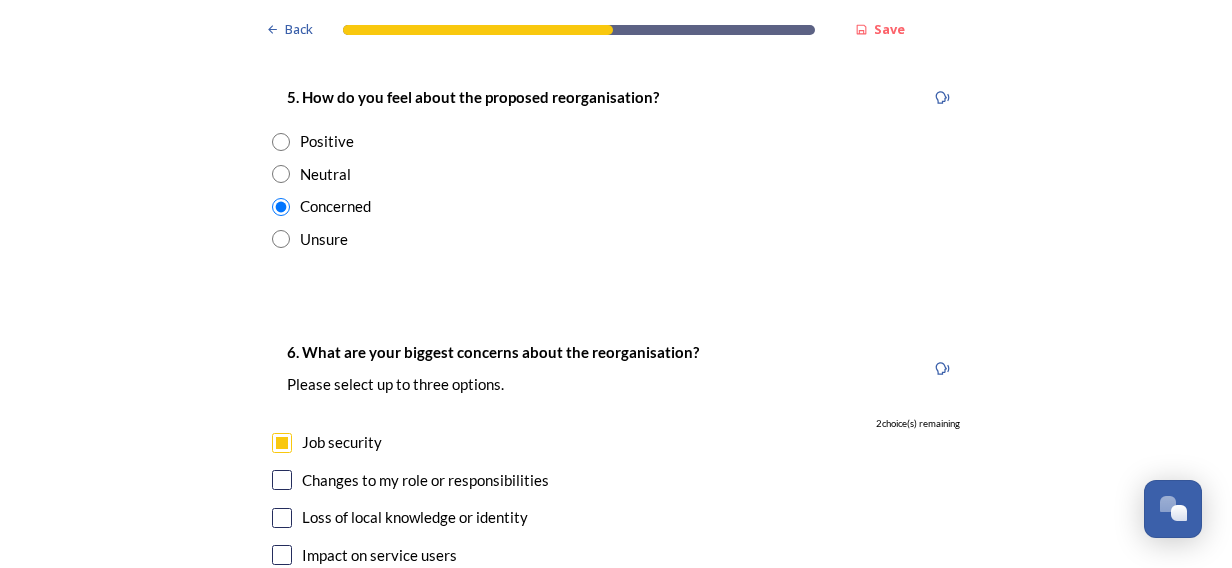 click at bounding box center (282, 480) 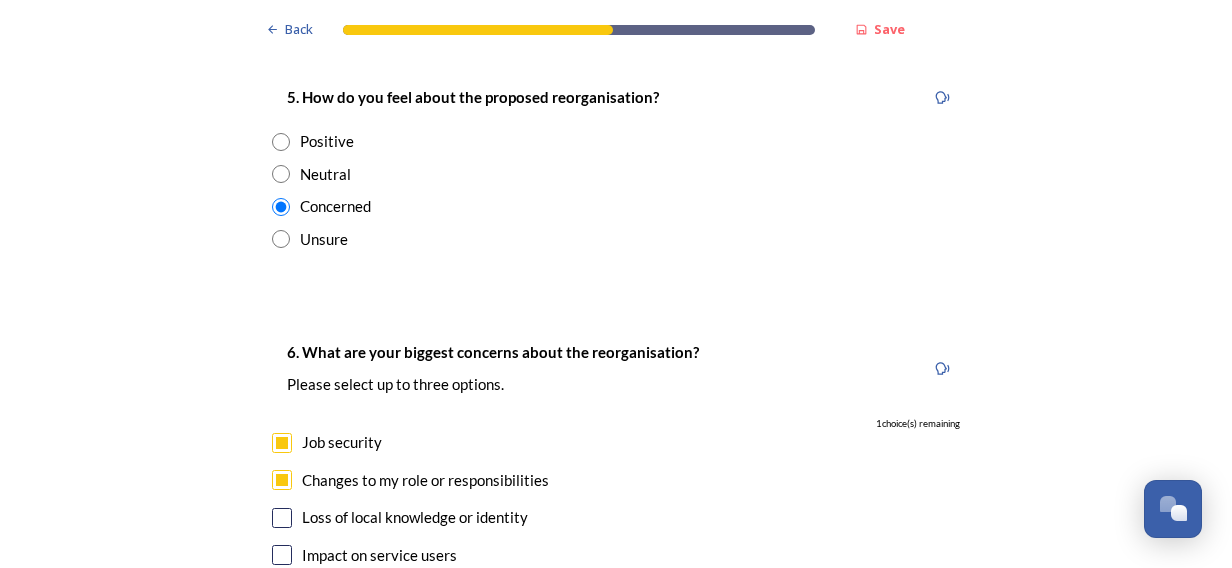 scroll, scrollTop: 3502, scrollLeft: 0, axis: vertical 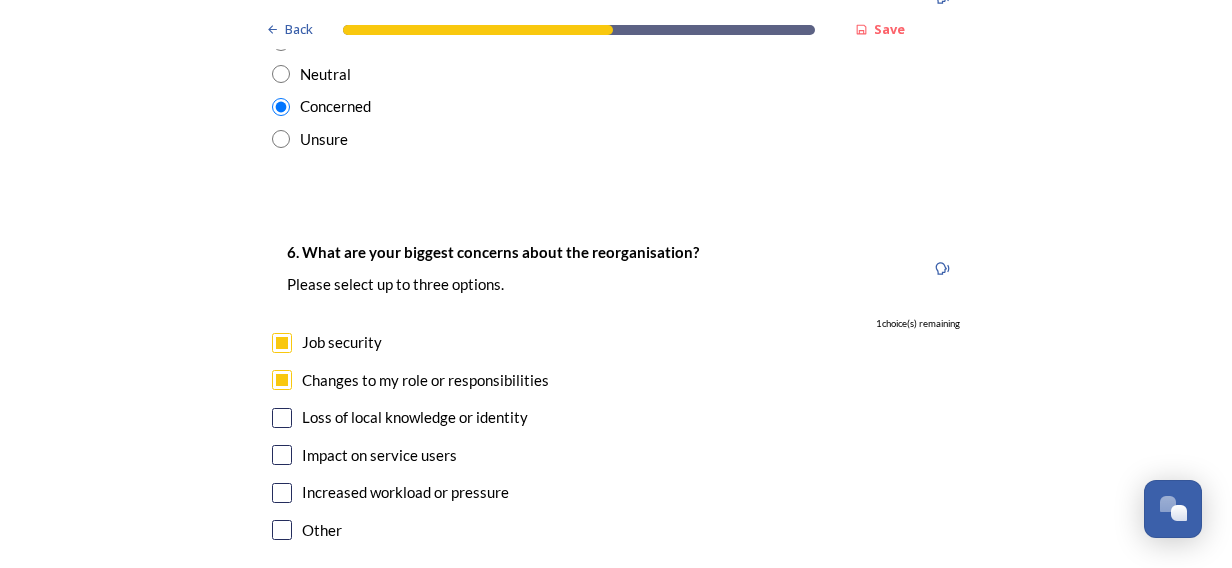 click at bounding box center [282, 418] 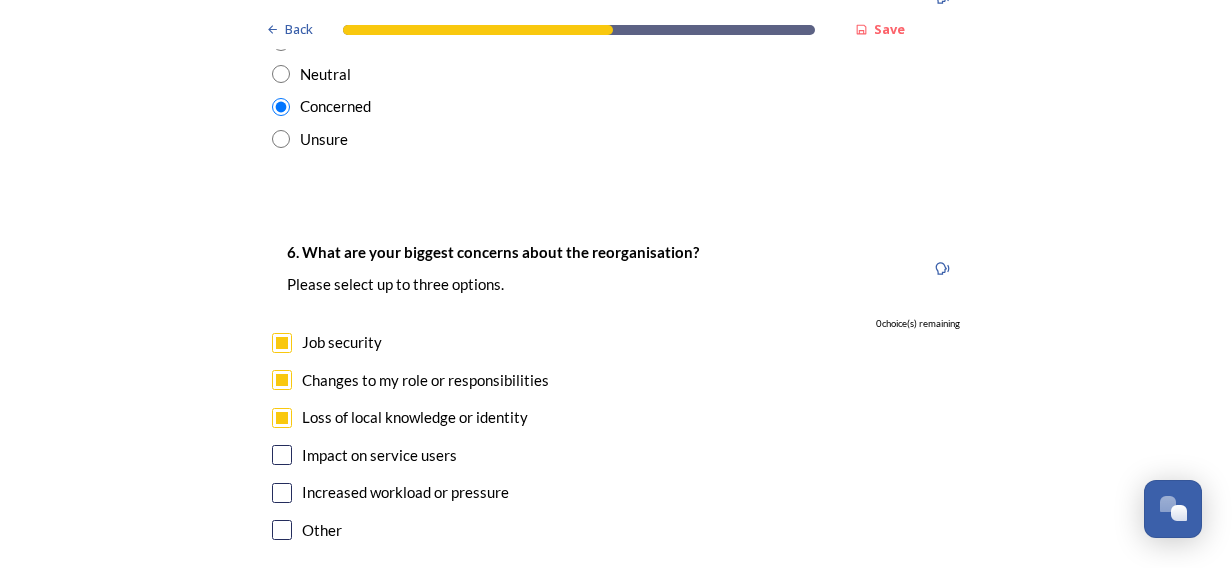 click at bounding box center [282, 493] 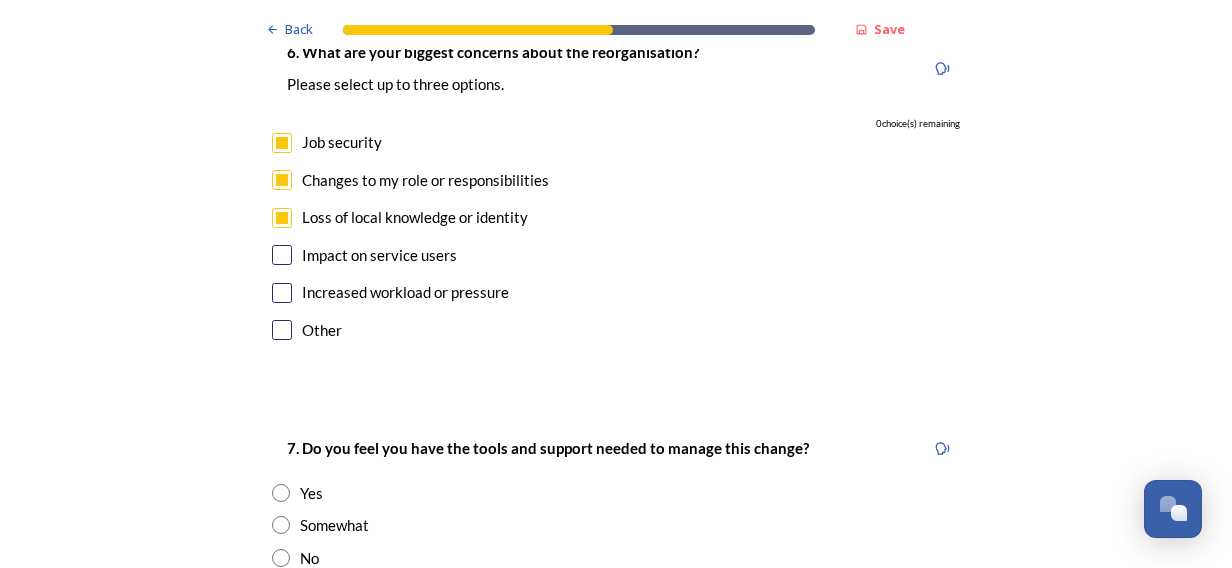 scroll, scrollTop: 3602, scrollLeft: 0, axis: vertical 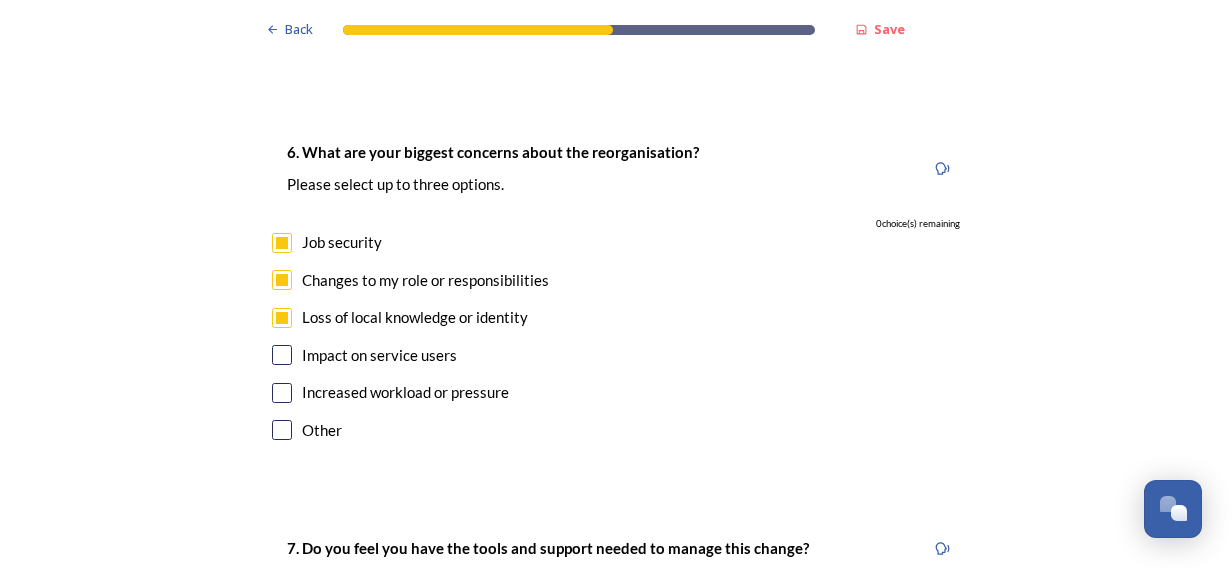 click at bounding box center (282, 318) 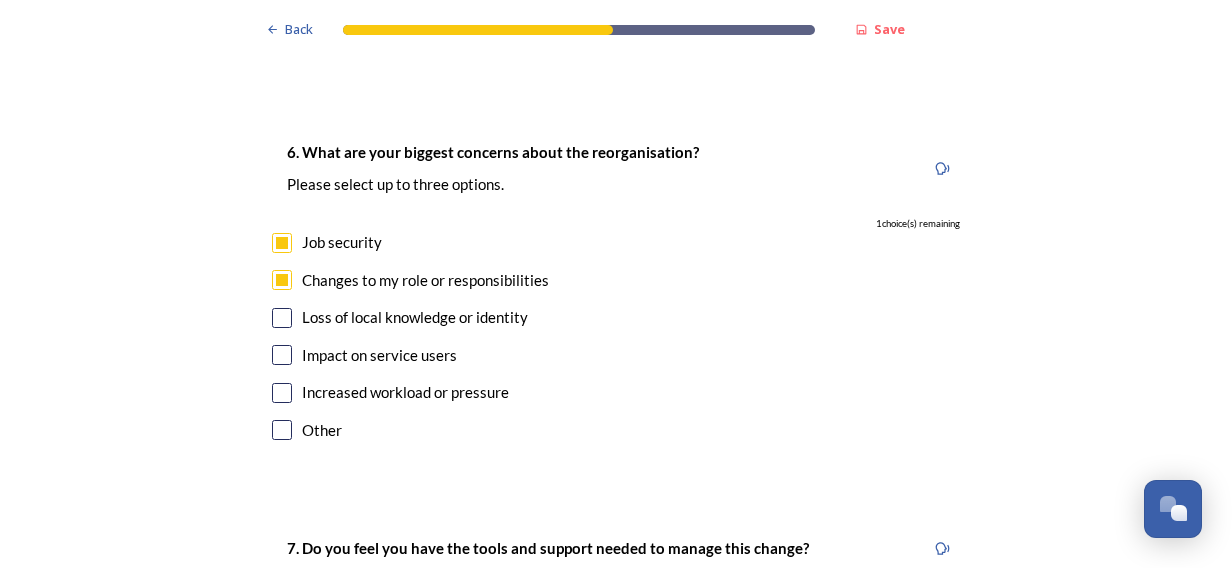 click at bounding box center [282, 393] 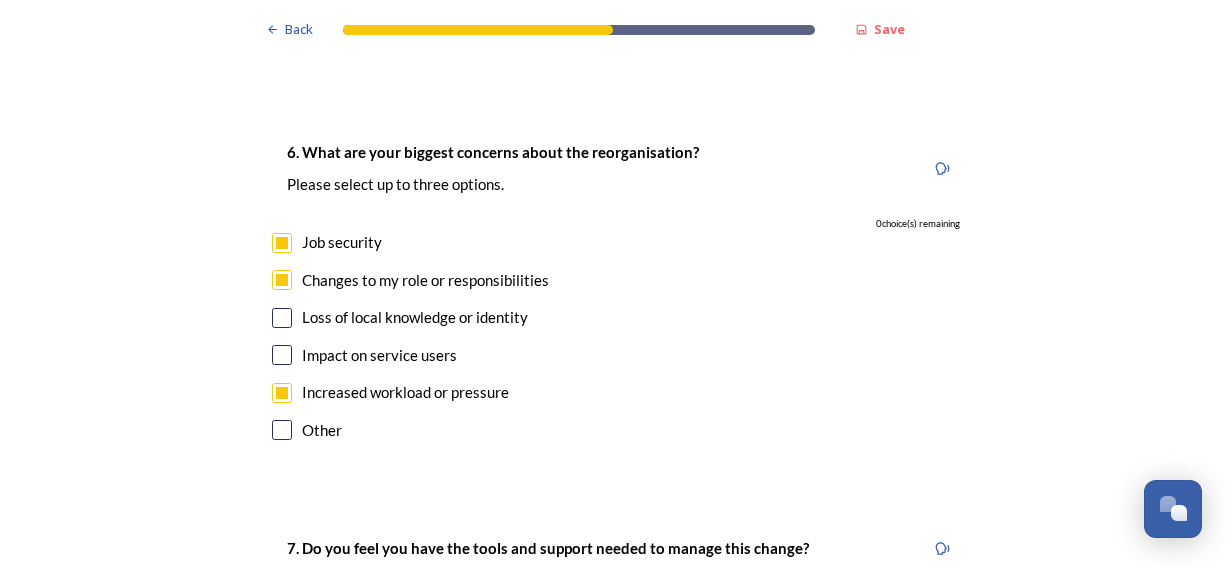 click on "Back Save Prioritising future services As explained on our  Shaping West Sussex hub , Local Government Reorganisation for West Sussex means that the county, district and borough councils will be replaced with one, or more than one, single-tier council (referred to as a unitary council) to deliver all your services.  Options currently being explored within West Sussex are detailed on our  hub , but map visuals can be found below. A single county unitary , bringing the County Council and all seven District and Borough Councils services together to form a new unitary council for West Sussex. Single unitary model (You can enlarge this map by clicking on the square expand icon in the top right of the image) Two unitary option, variation 1  -   one unitary combining Arun, Chichester and Worthing footprints and one unitary combining Adur, Crawley, Horsham, and Mid-Sussex footprints. Two unitary model variation 1 (You can enlarge this map by clicking on the square expand icon in the top right of the image) * 2735 0" at bounding box center (616, -350) 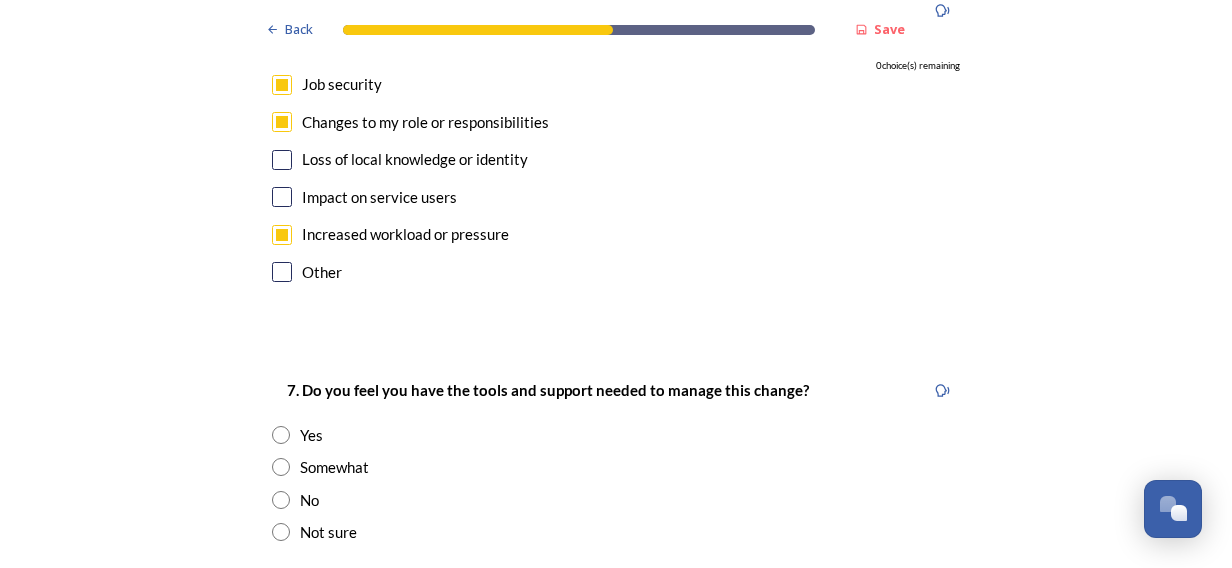 scroll, scrollTop: 3802, scrollLeft: 0, axis: vertical 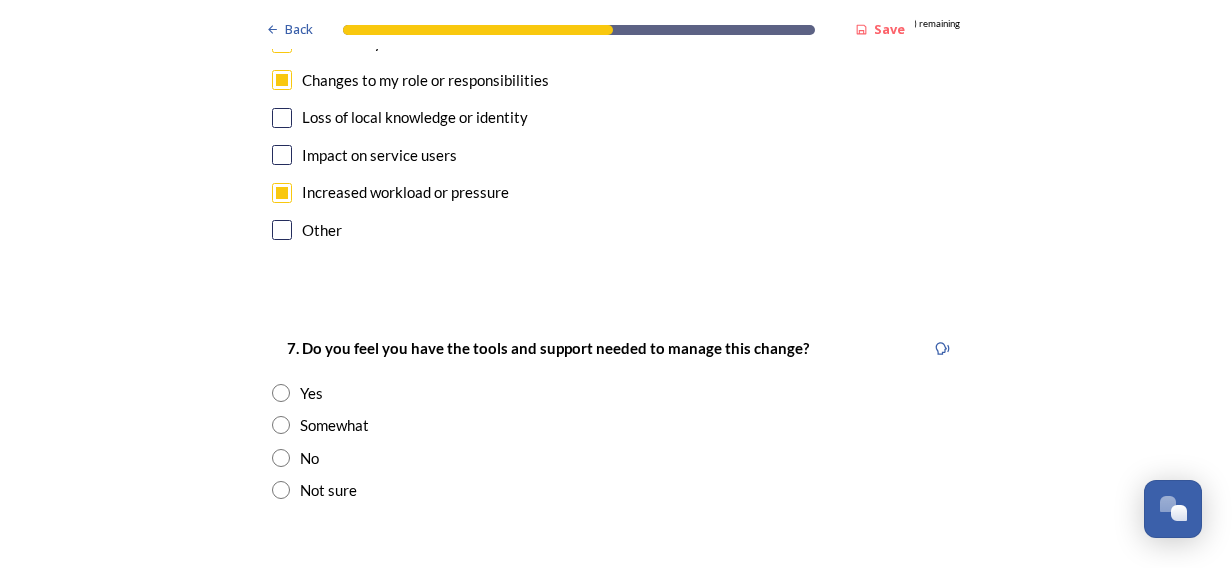 radio on "true" 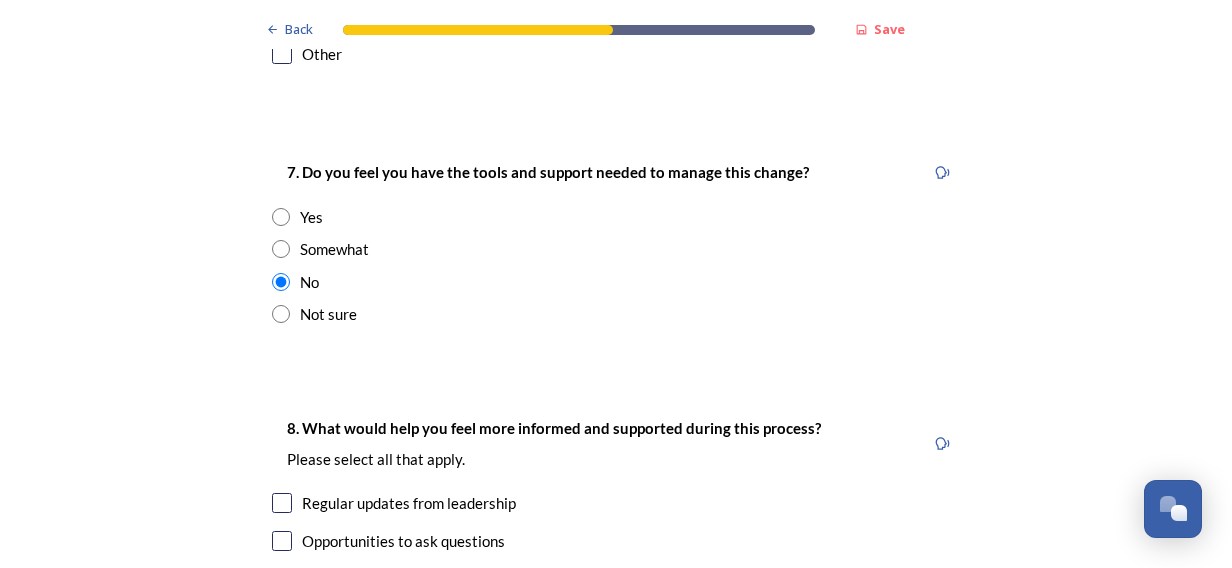 scroll, scrollTop: 4202, scrollLeft: 0, axis: vertical 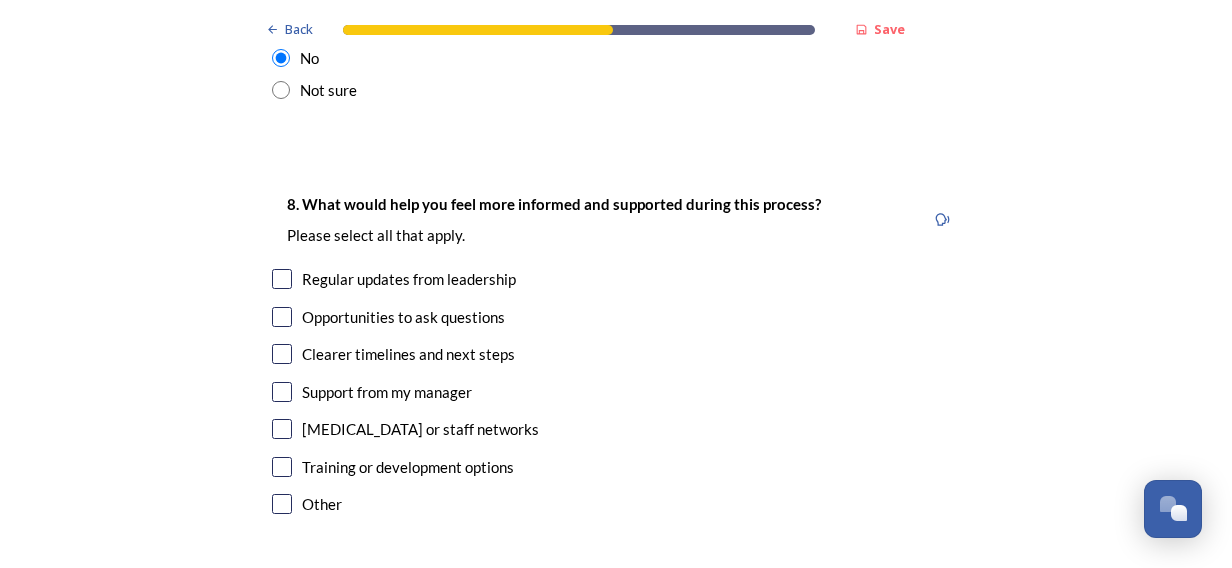 click at bounding box center [282, 504] 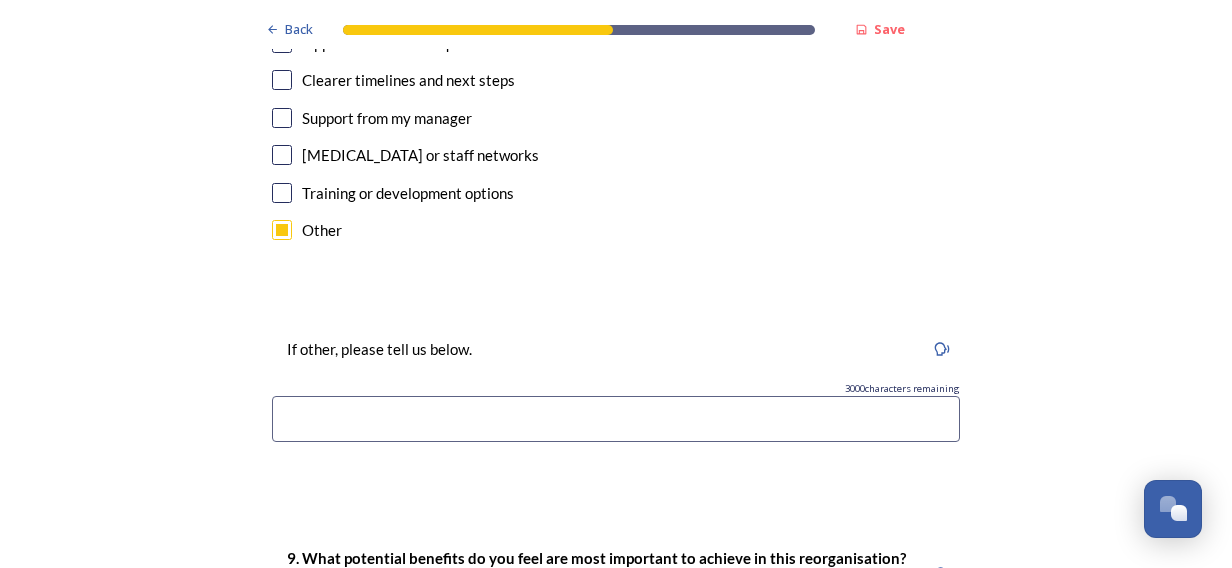 scroll, scrollTop: 4502, scrollLeft: 0, axis: vertical 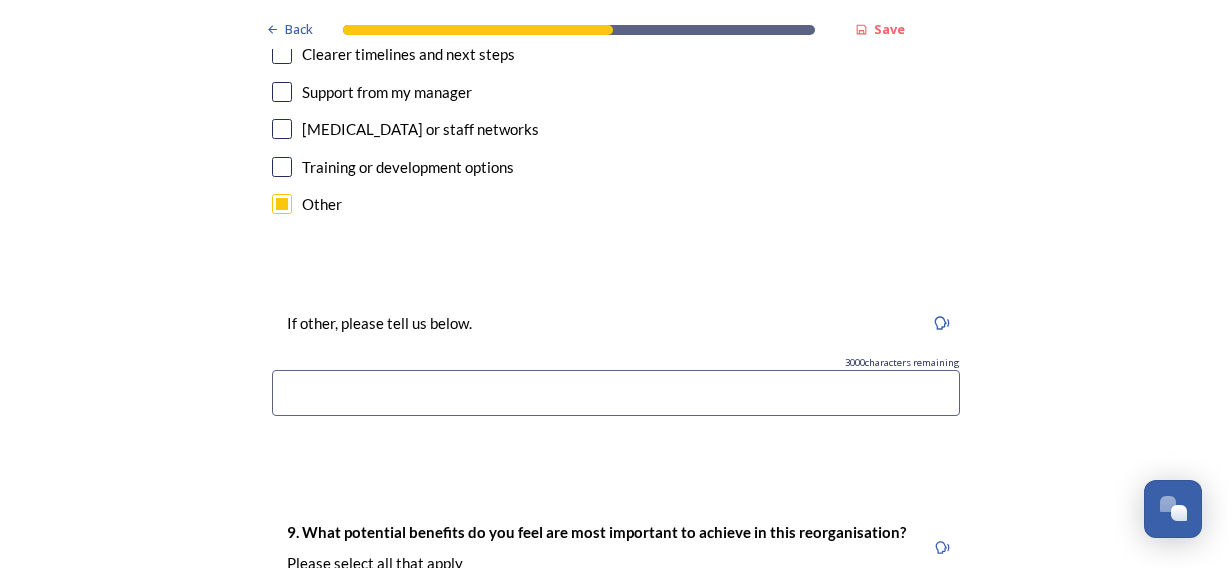 click at bounding box center (616, 393) 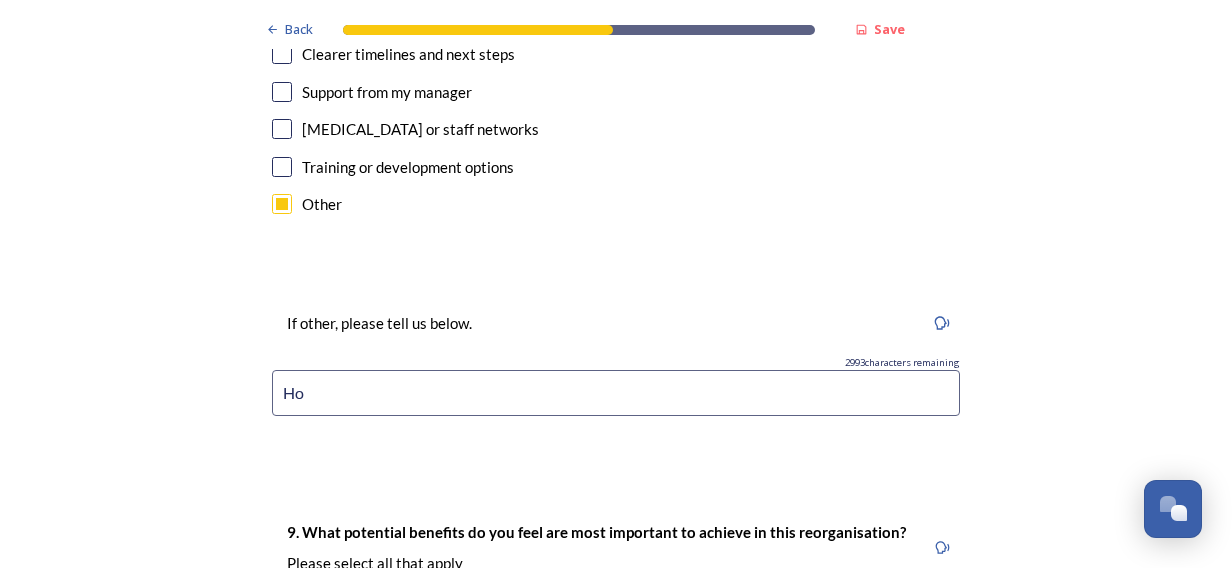 type on "H" 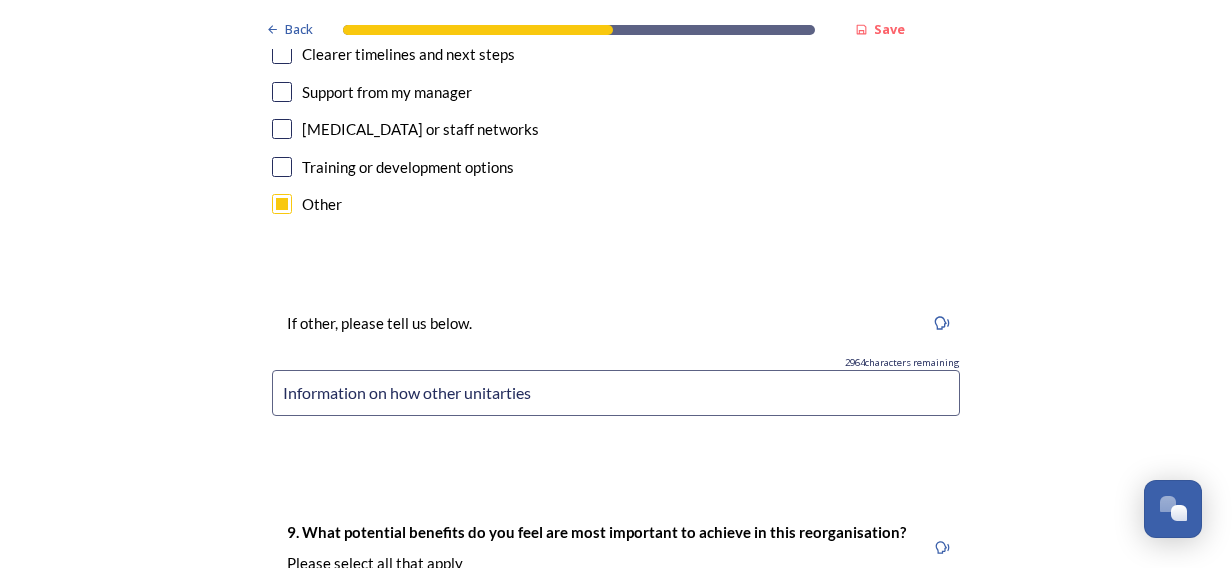 drag, startPoint x: 506, startPoint y: 335, endPoint x: 395, endPoint y: 166, distance: 202.19298 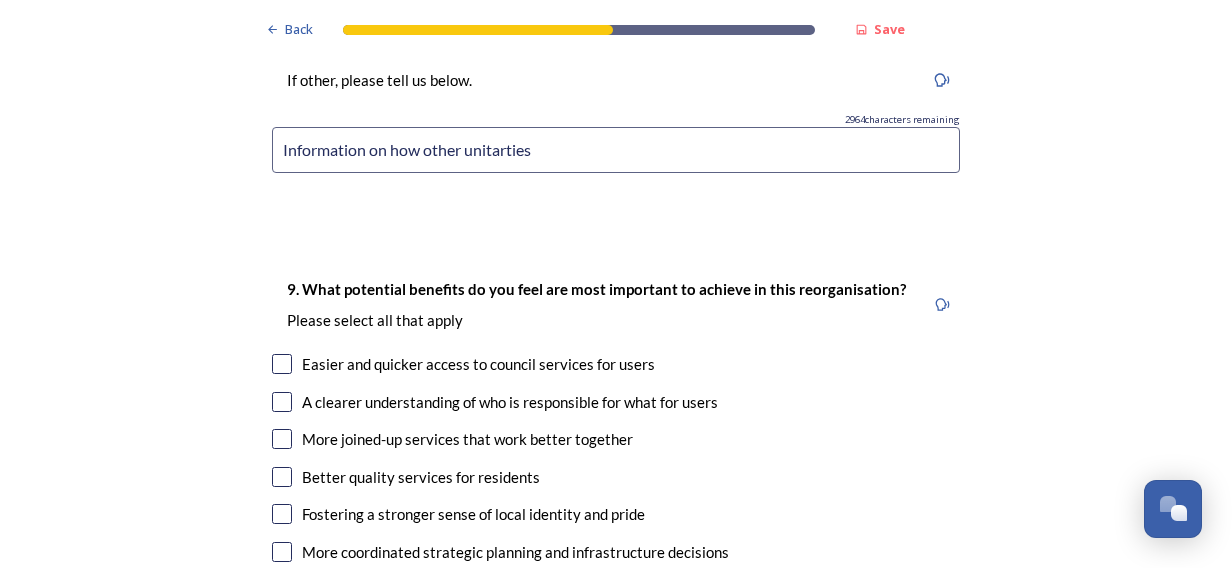 scroll, scrollTop: 4702, scrollLeft: 0, axis: vertical 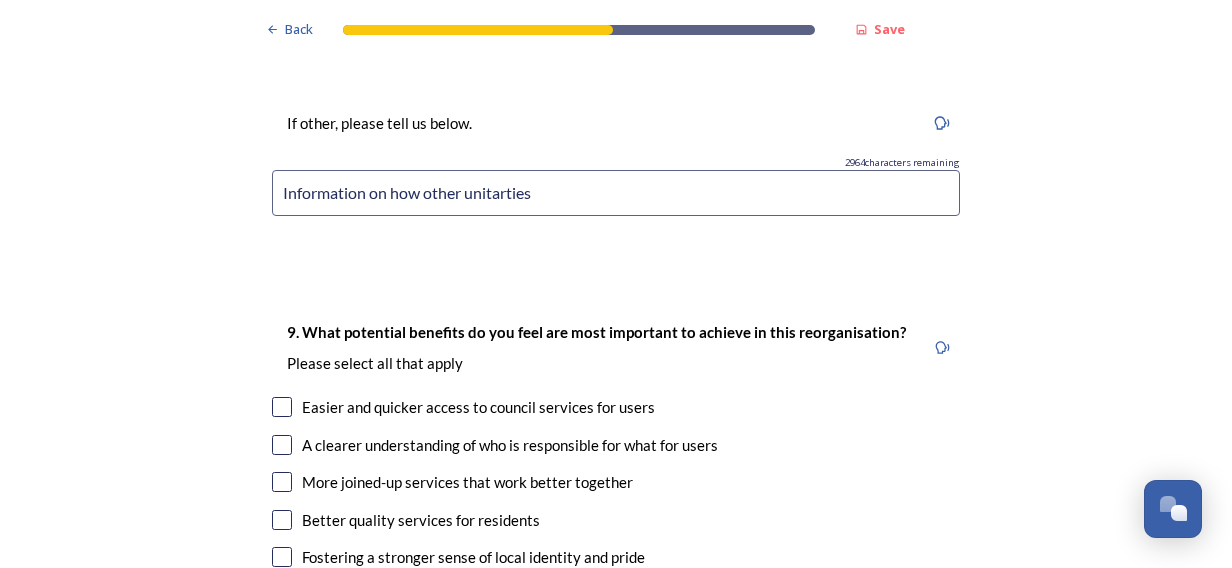 click on "Information on how other unitarties" at bounding box center [616, 193] 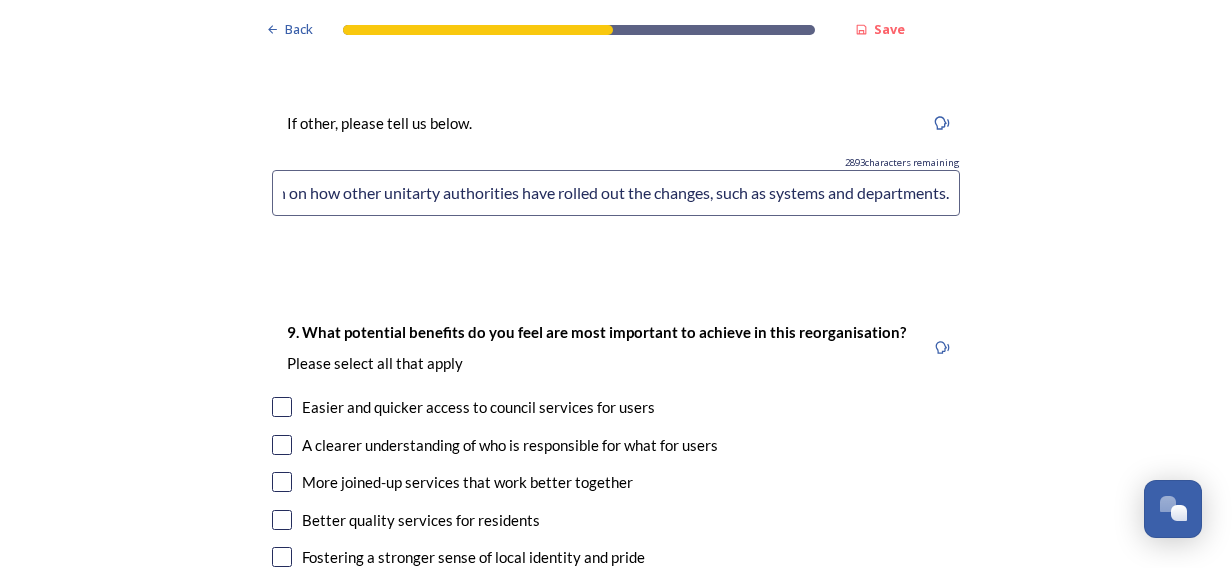 scroll, scrollTop: 0, scrollLeft: 87, axis: horizontal 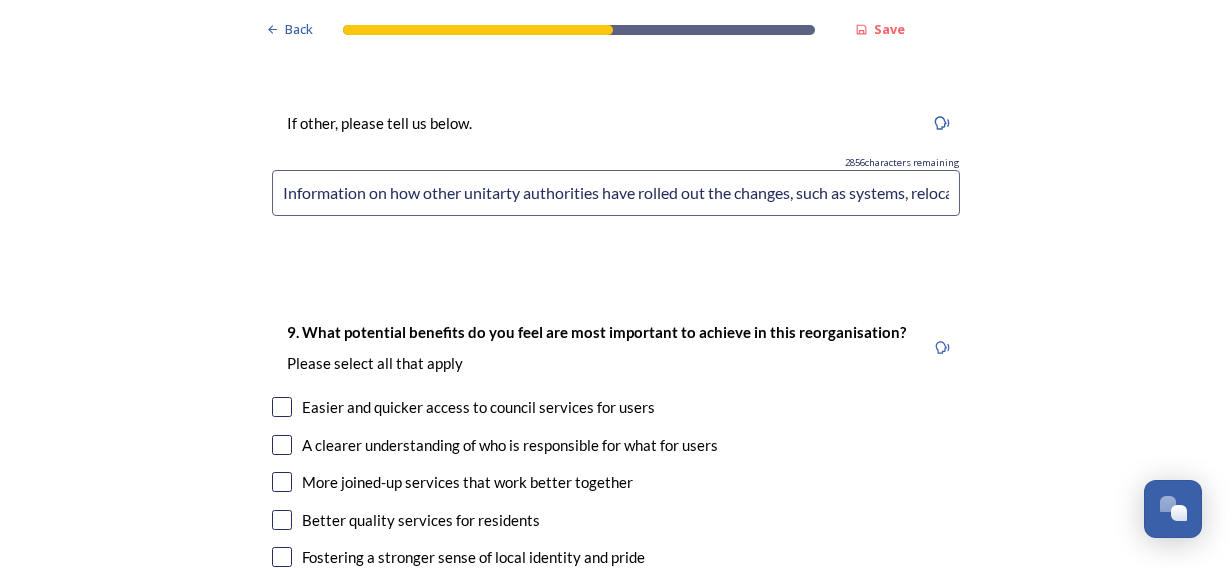 drag, startPoint x: 813, startPoint y: 140, endPoint x: 83, endPoint y: 126, distance: 730.1342 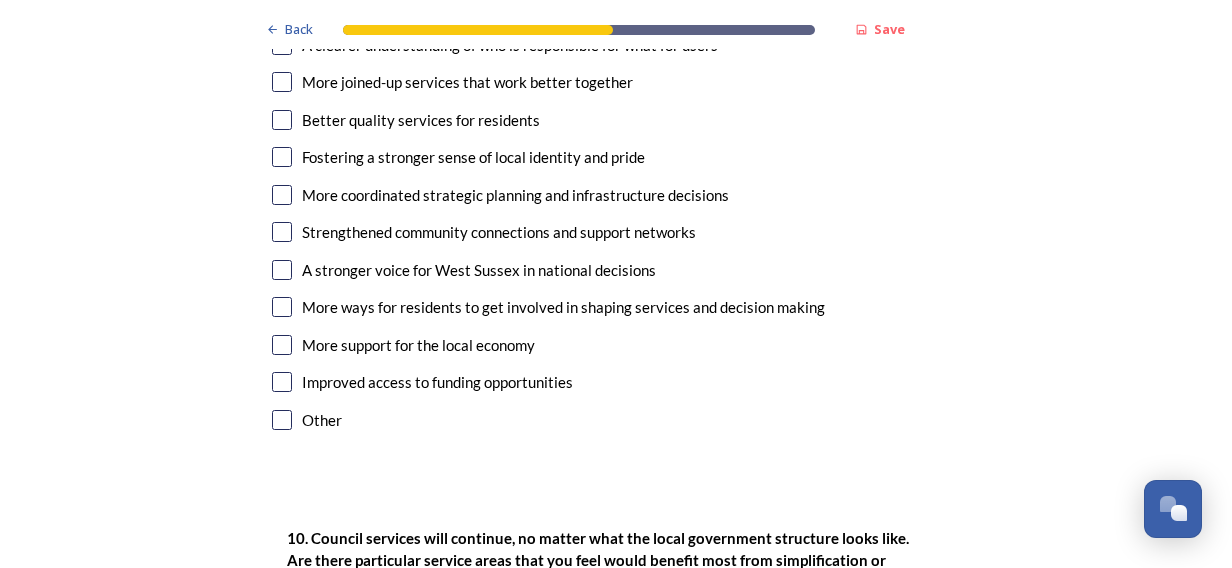scroll, scrollTop: 4702, scrollLeft: 0, axis: vertical 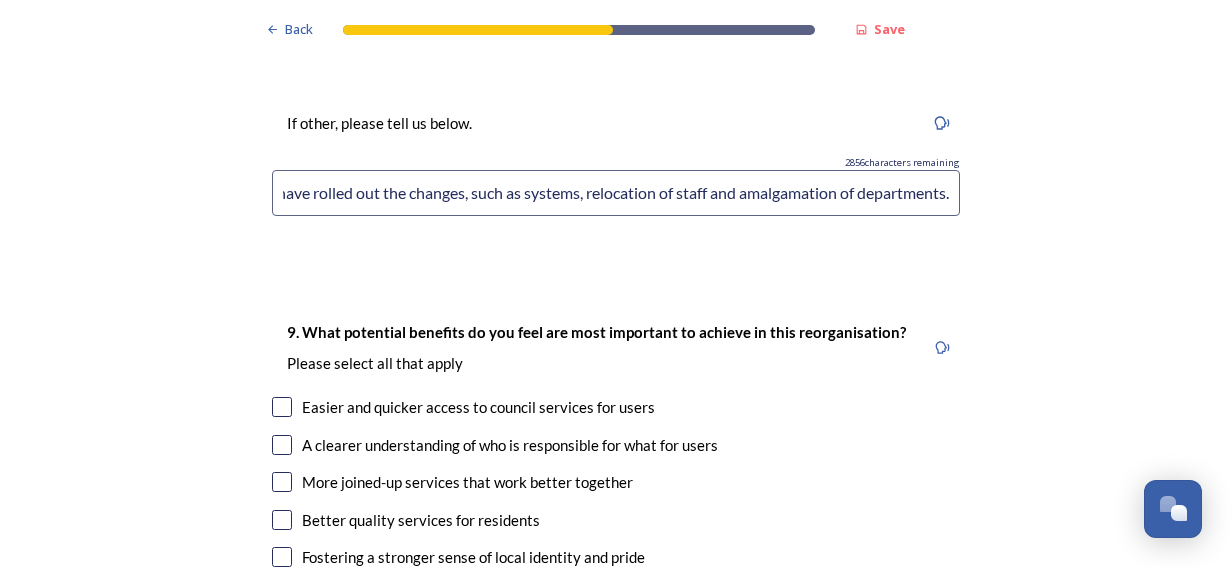 drag, startPoint x: 855, startPoint y: 141, endPoint x: 950, endPoint y: 119, distance: 97.5141 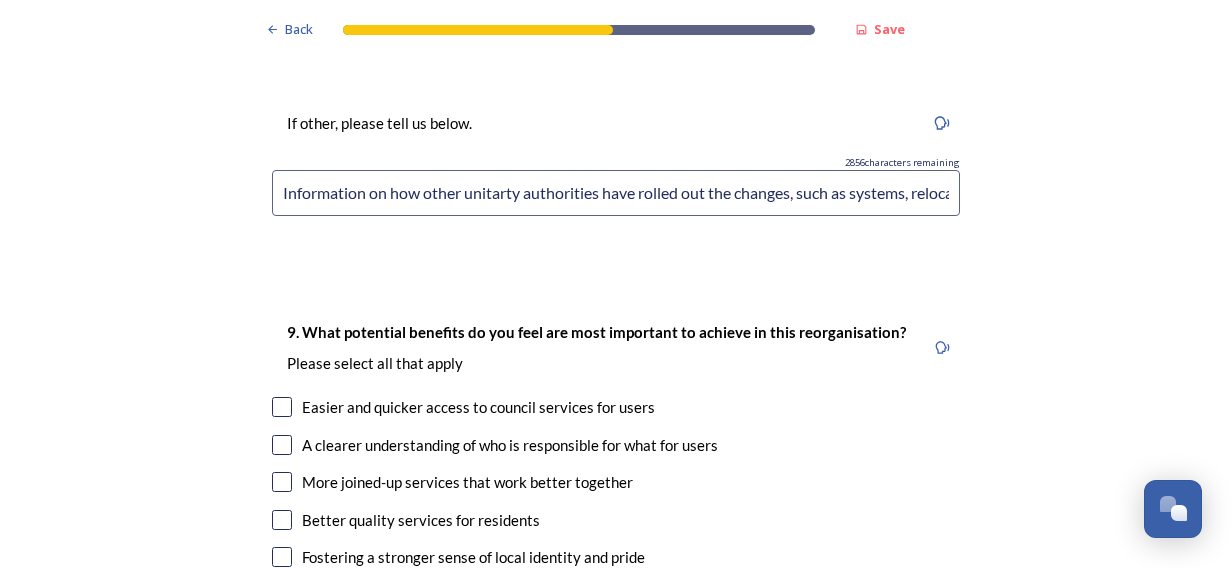click on "Information on how other unitarty authorities have rolled out the changes, such as systems, relocation of staff and amalgamation of departments." at bounding box center [616, 193] 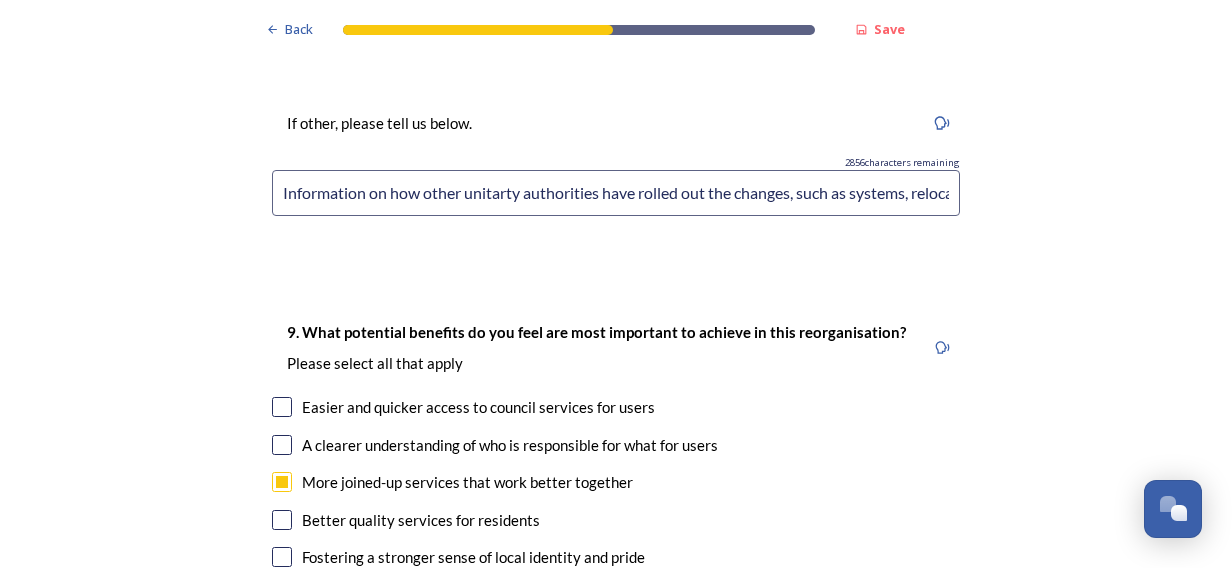 click at bounding box center (282, 520) 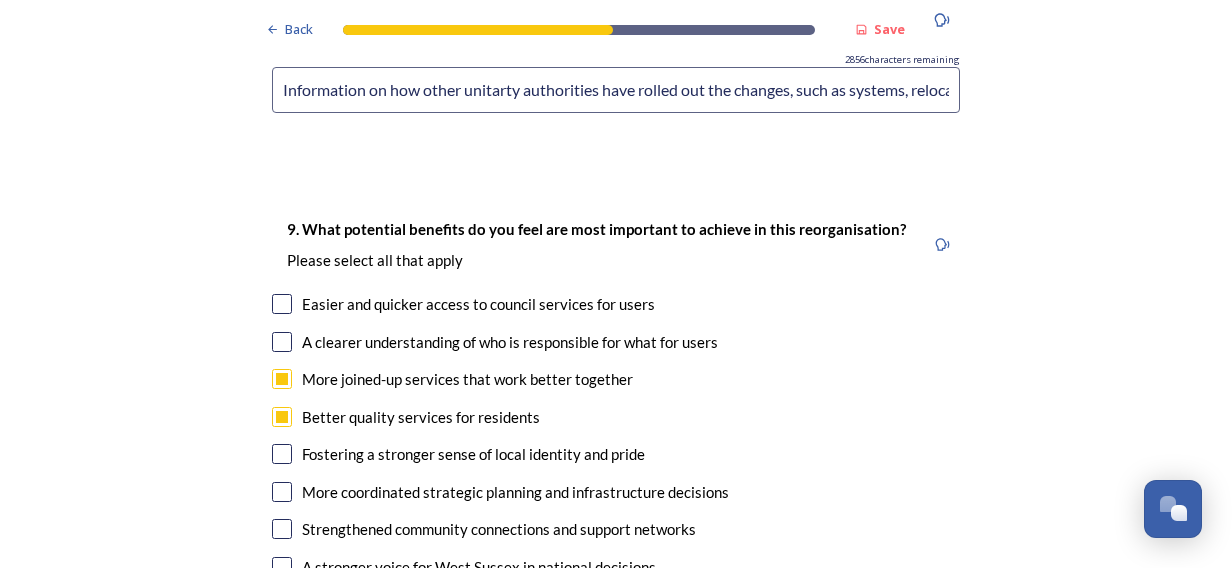 scroll, scrollTop: 4902, scrollLeft: 0, axis: vertical 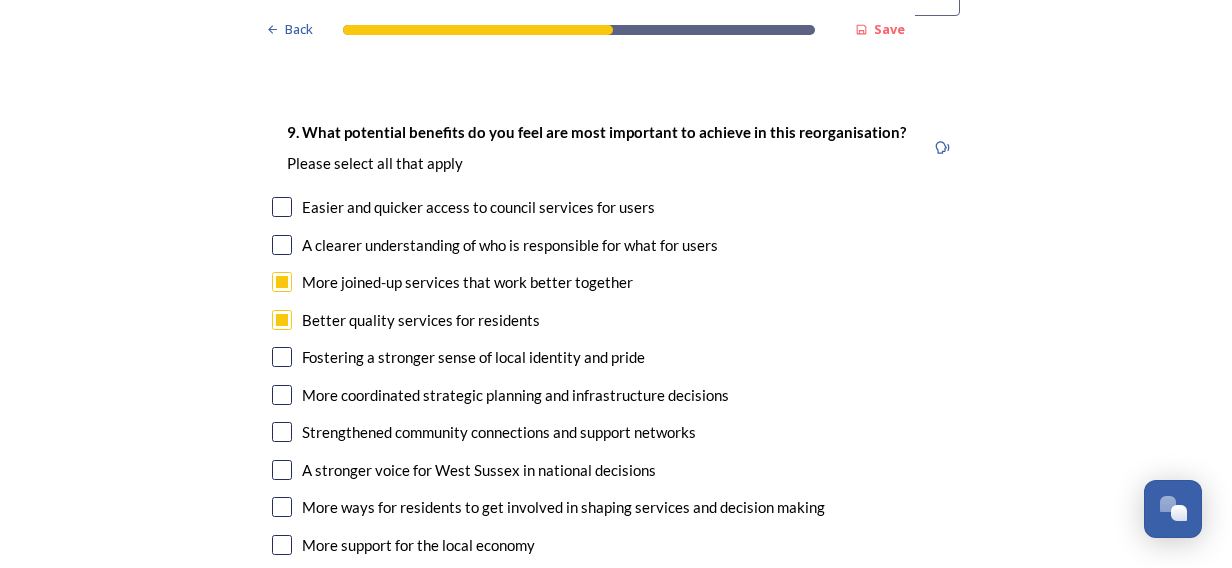 click at bounding box center (282, 395) 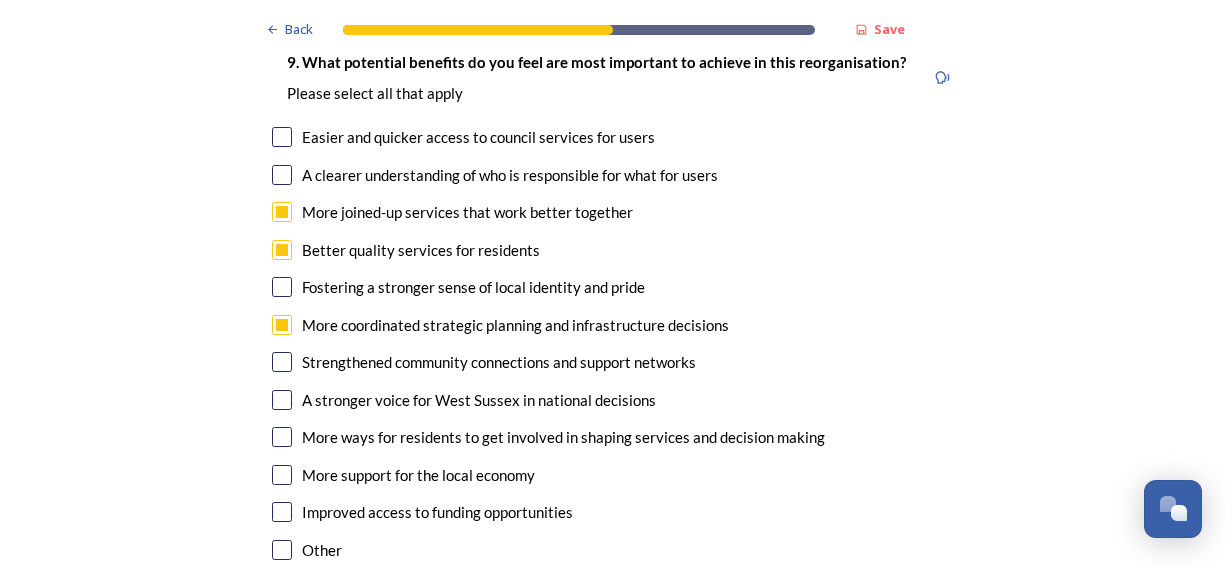 scroll, scrollTop: 5002, scrollLeft: 0, axis: vertical 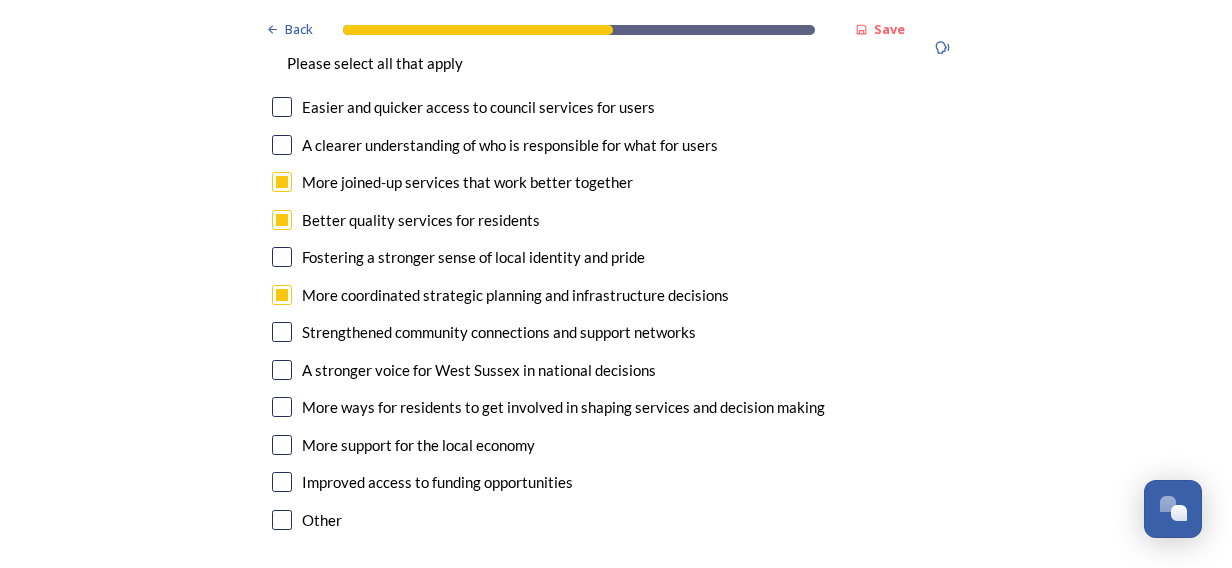 click at bounding box center (282, 407) 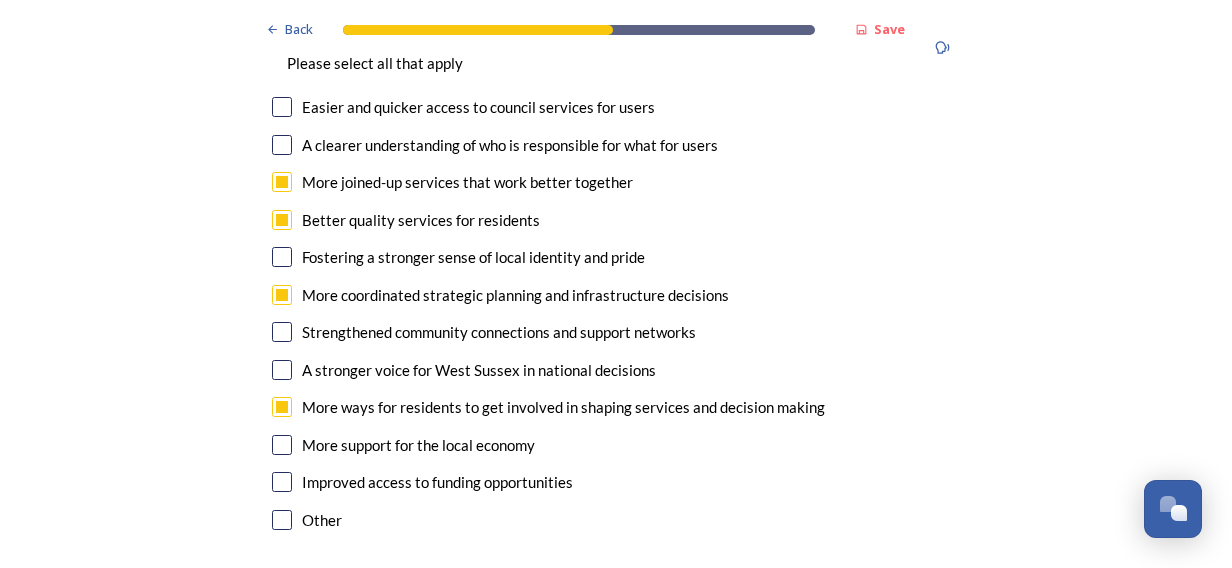 scroll, scrollTop: 4902, scrollLeft: 0, axis: vertical 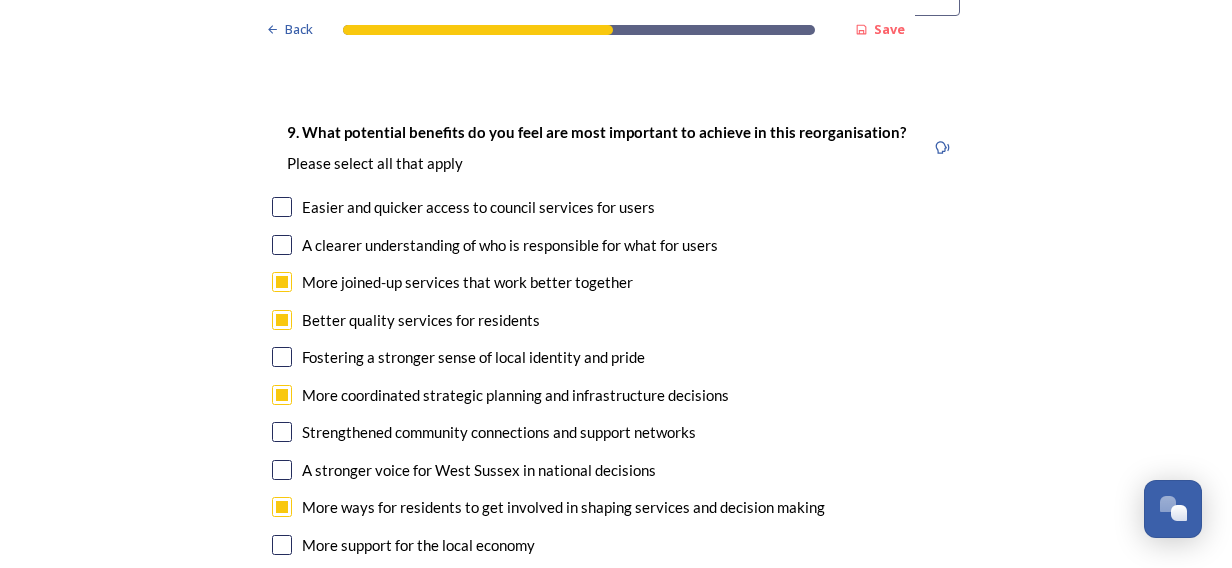 click at bounding box center (282, 470) 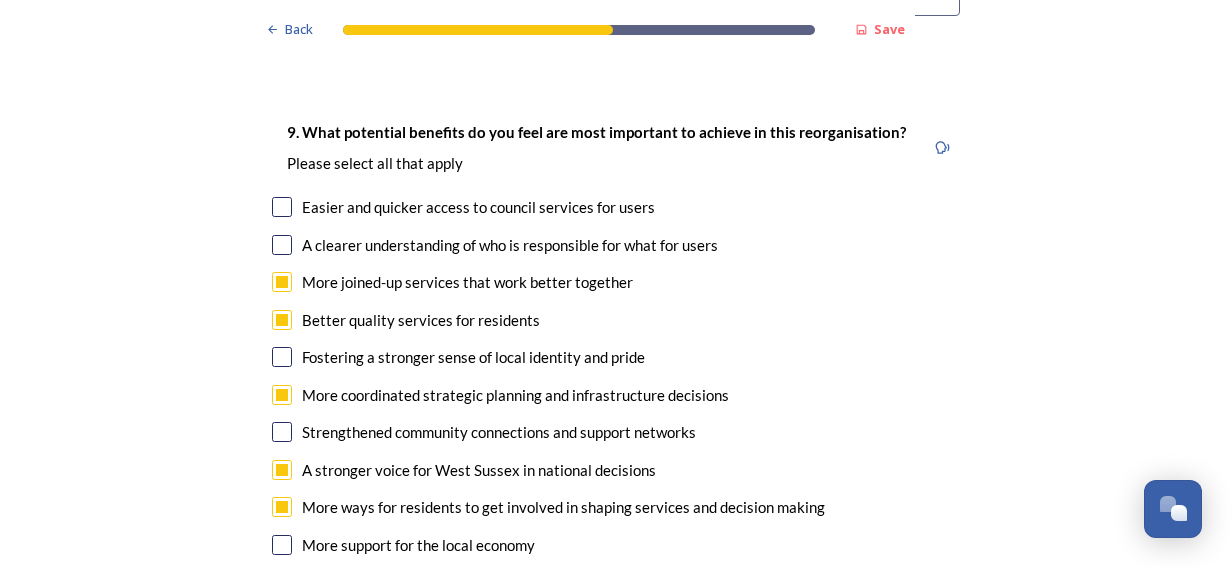 click on "Strengthened community connections and support networks" at bounding box center [616, 432] 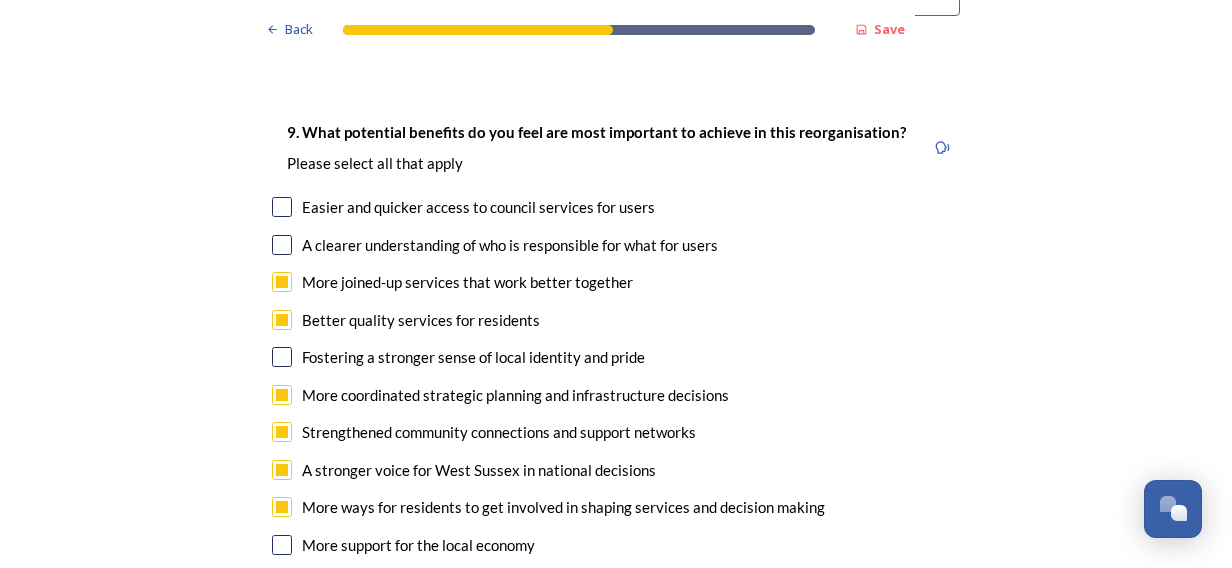 checkbox on "true" 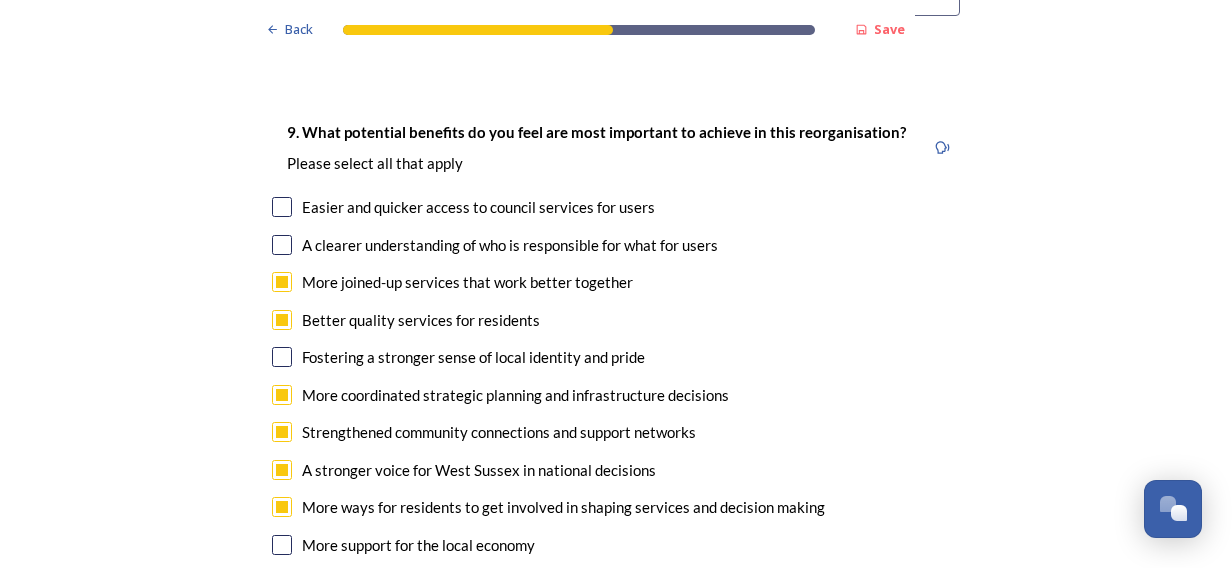 click at bounding box center [282, 207] 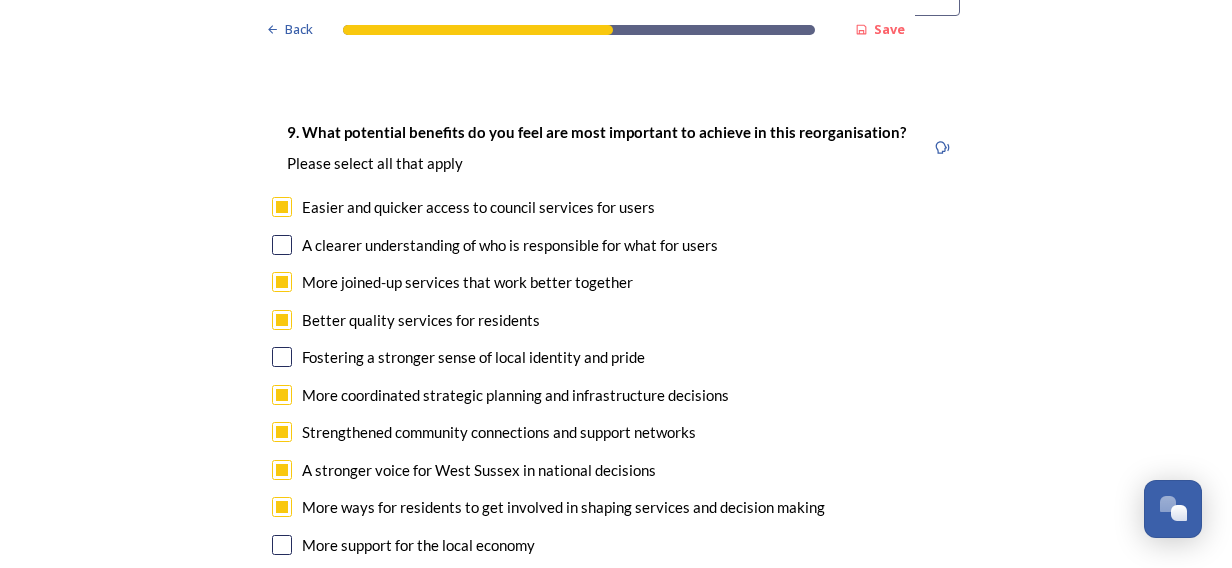 click at bounding box center (282, 245) 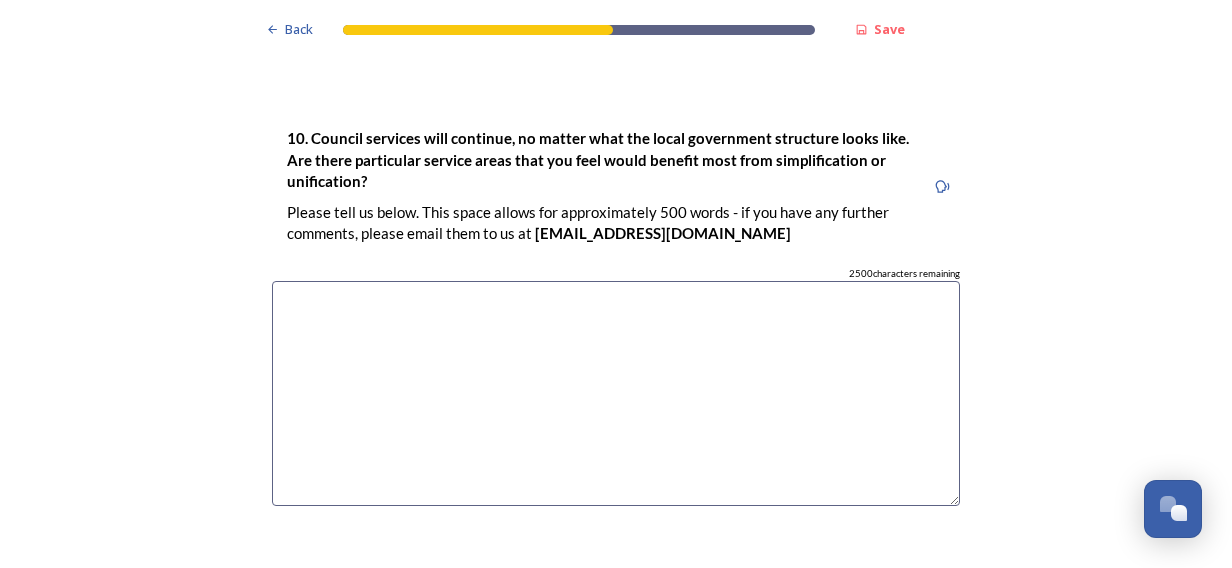 scroll, scrollTop: 5402, scrollLeft: 0, axis: vertical 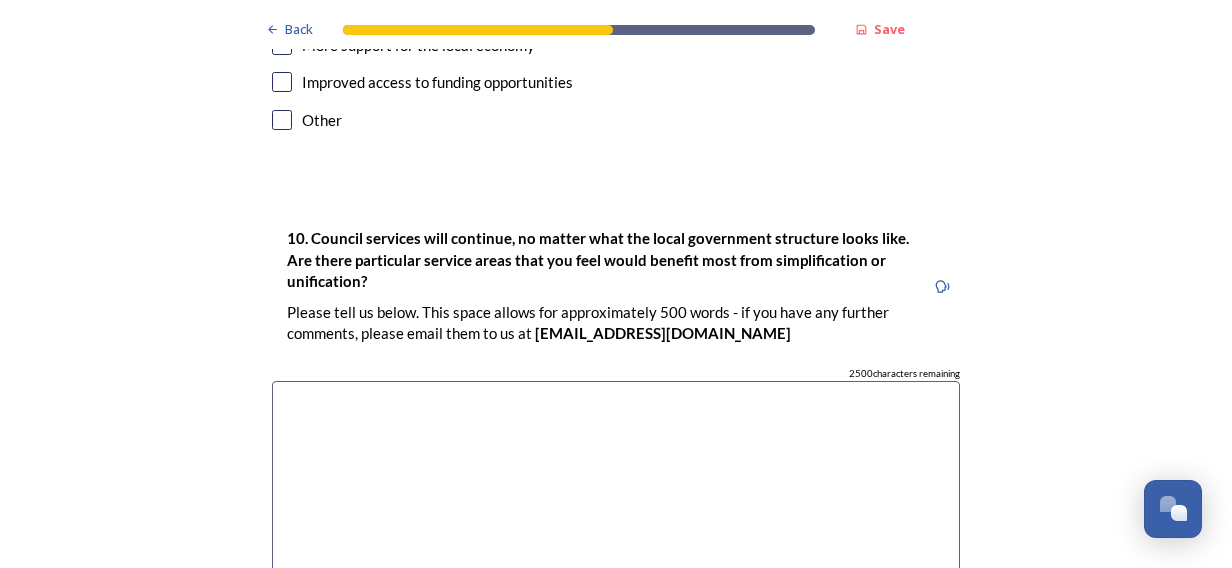 click at bounding box center (616, 493) 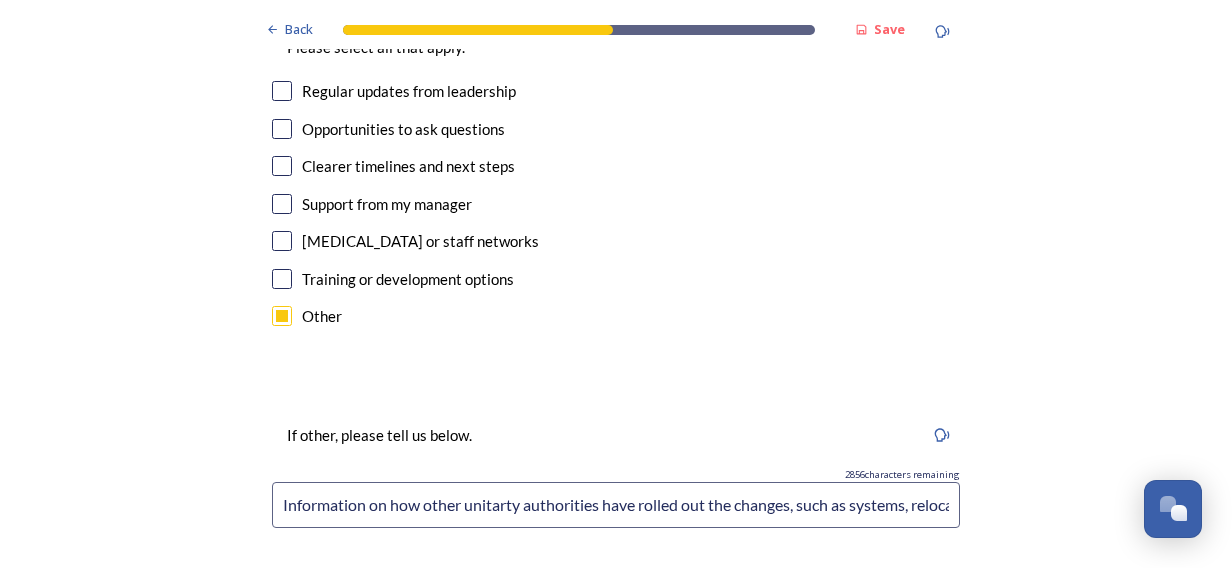 scroll, scrollTop: 4502, scrollLeft: 0, axis: vertical 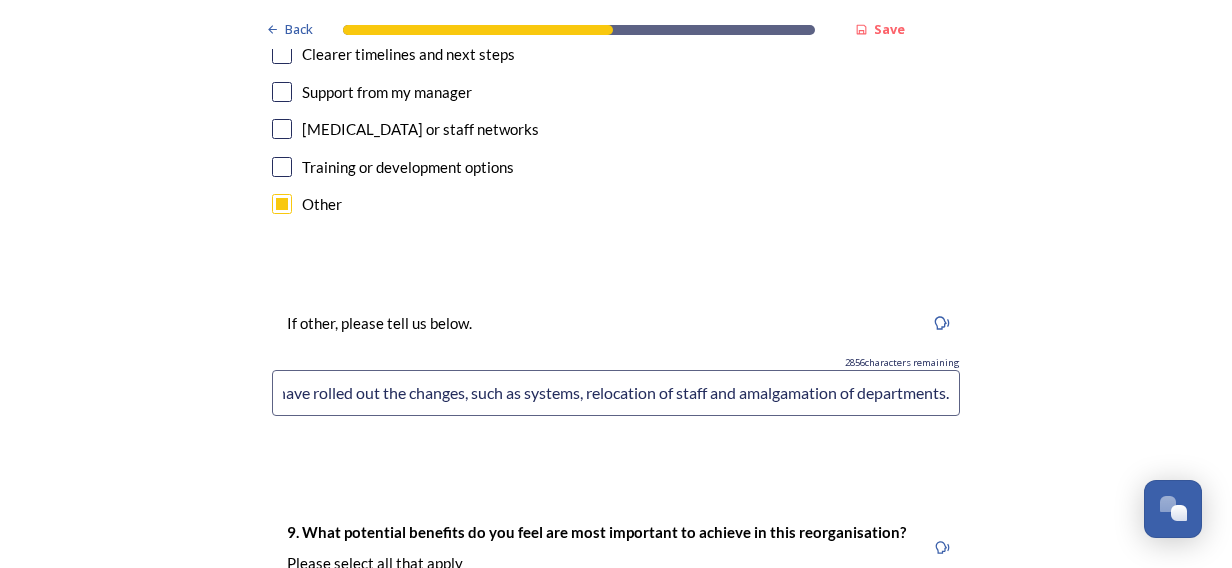 drag, startPoint x: 275, startPoint y: 336, endPoint x: 1275, endPoint y: 280, distance: 1001.5668 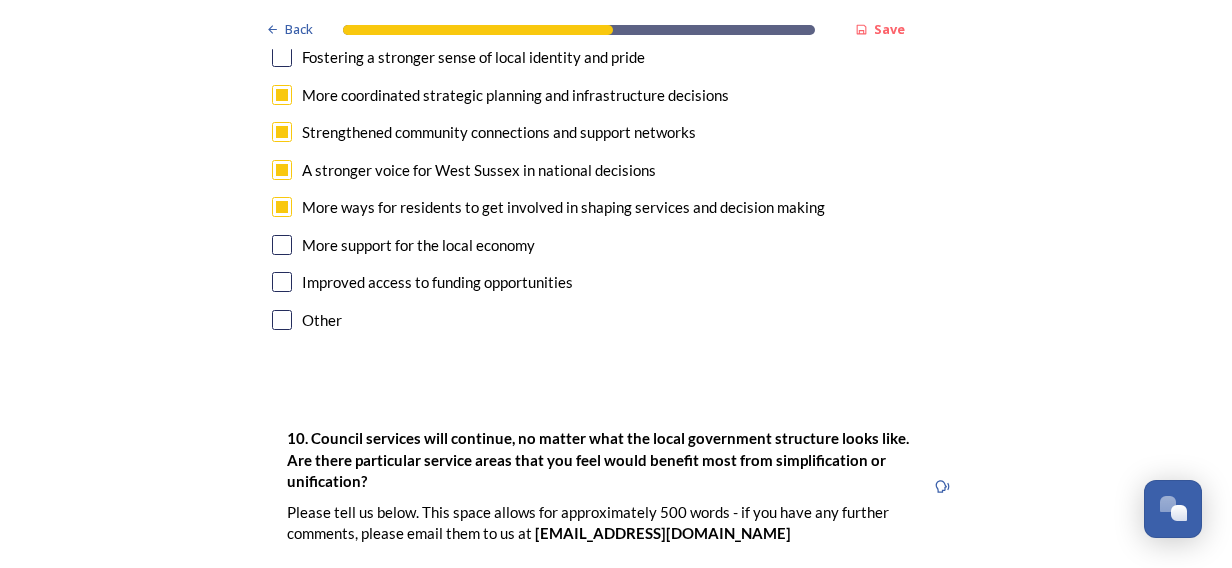 scroll, scrollTop: 6002, scrollLeft: 0, axis: vertical 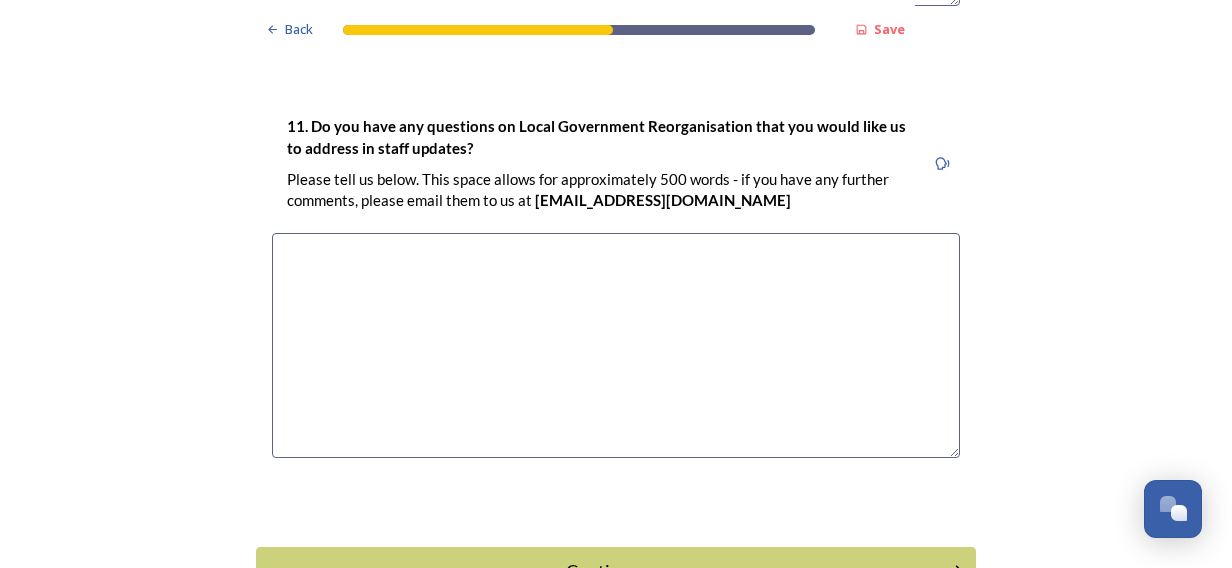 click at bounding box center [616, 345] 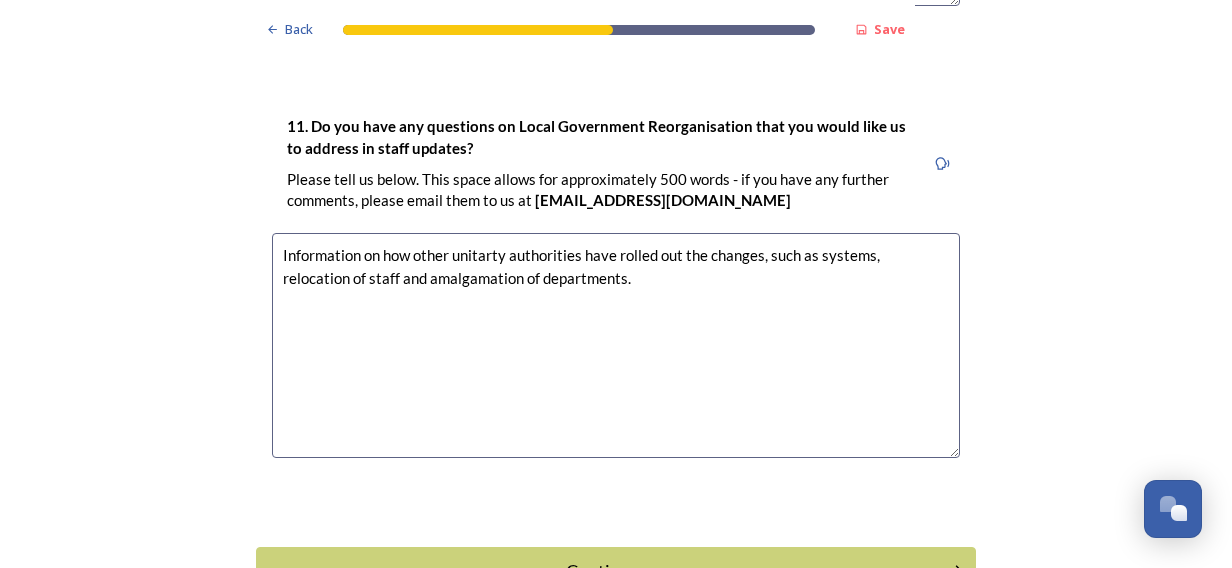 type on "Information on how other unitarty authorities have rolled out the changes, such as systems, relocation of staff and amalgamation of departments." 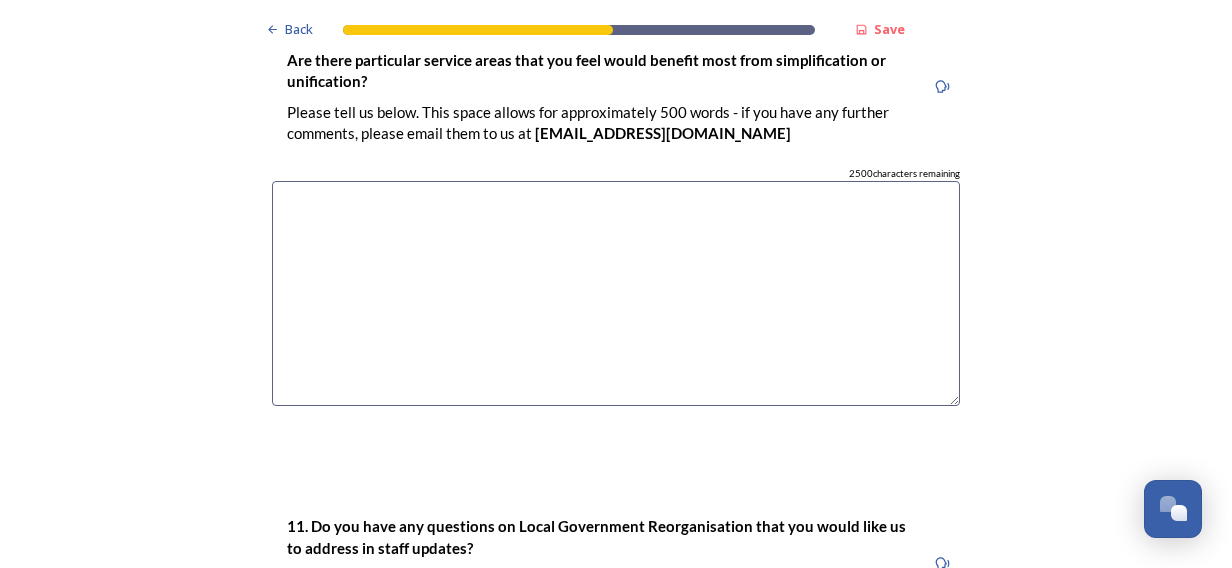 click at bounding box center [616, 293] 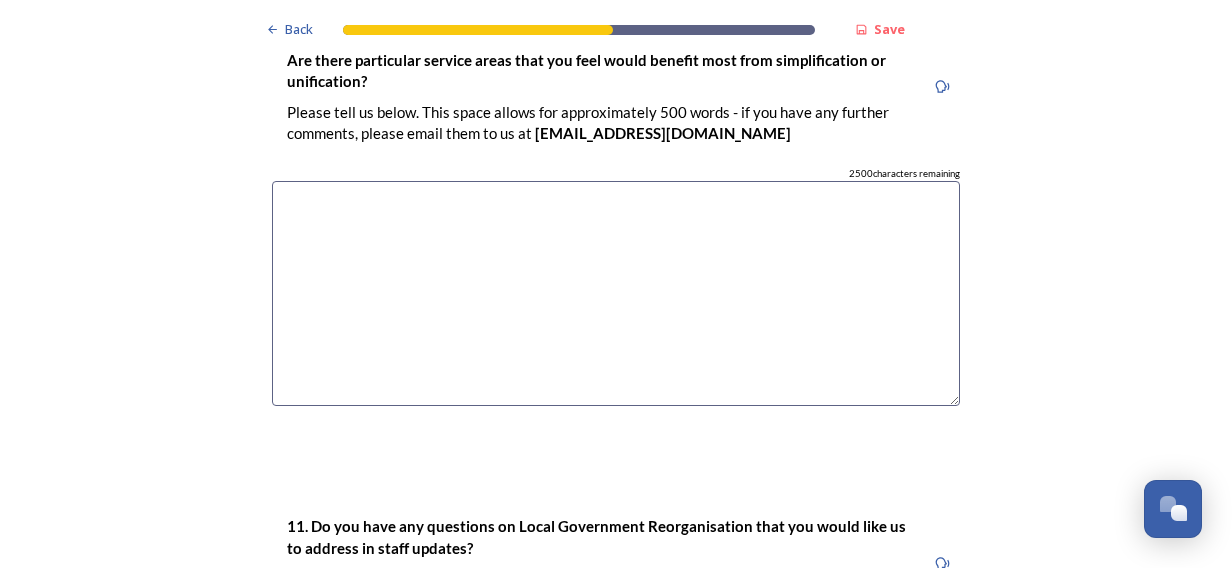 scroll, scrollTop: 5402, scrollLeft: 0, axis: vertical 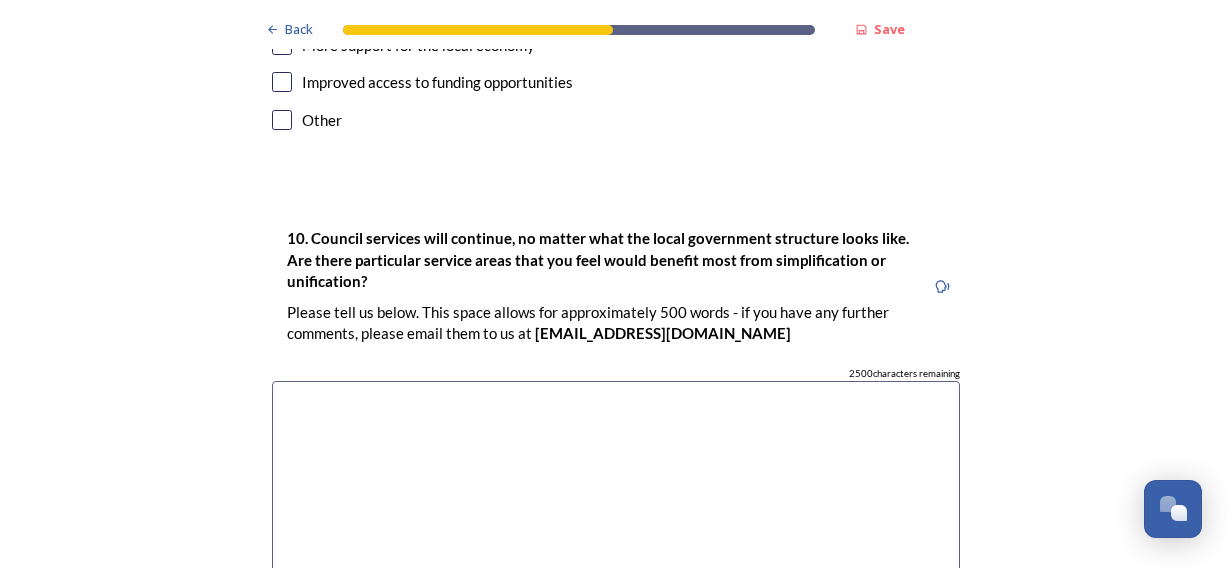 click at bounding box center [616, 493] 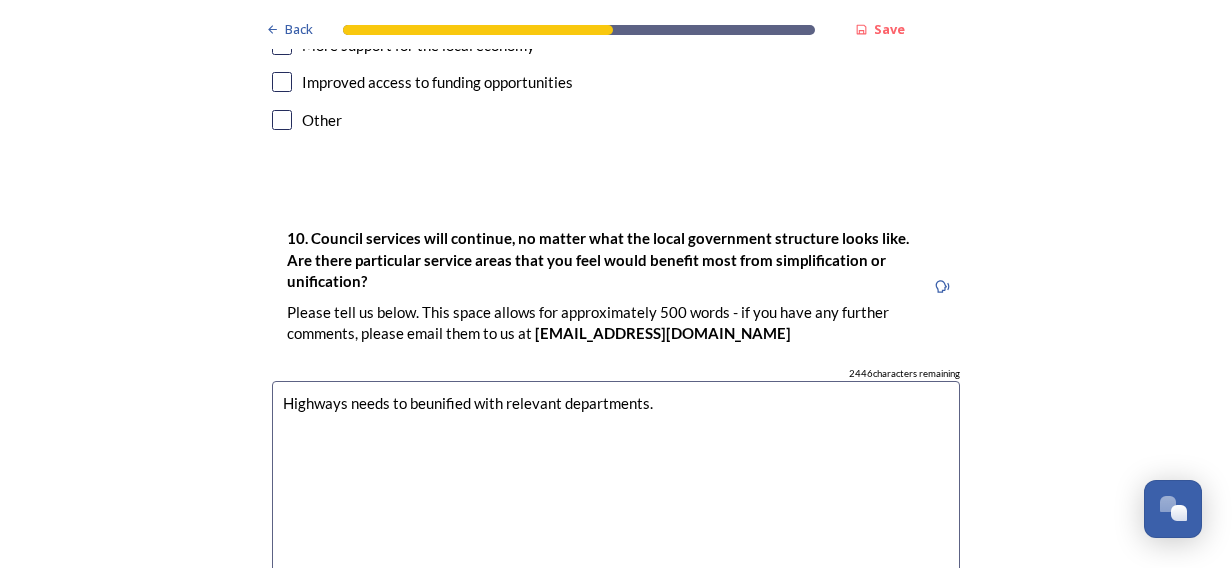 click on "Highways needs to beunified with relevant departments." at bounding box center [616, 493] 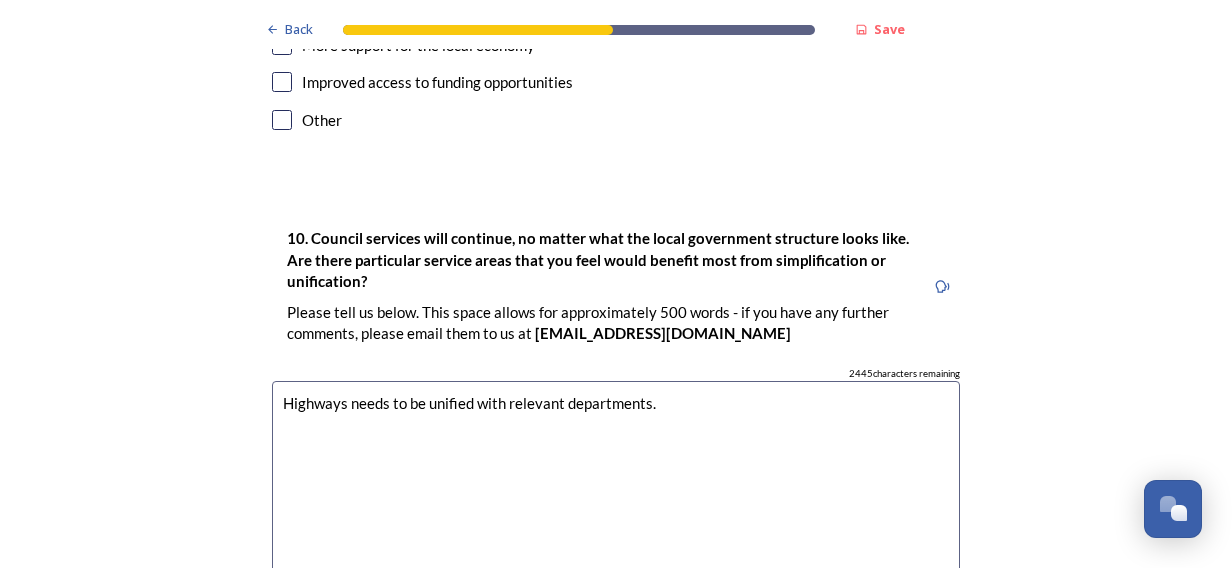 click on "Highways needs to be unified with relevant departments." at bounding box center [616, 493] 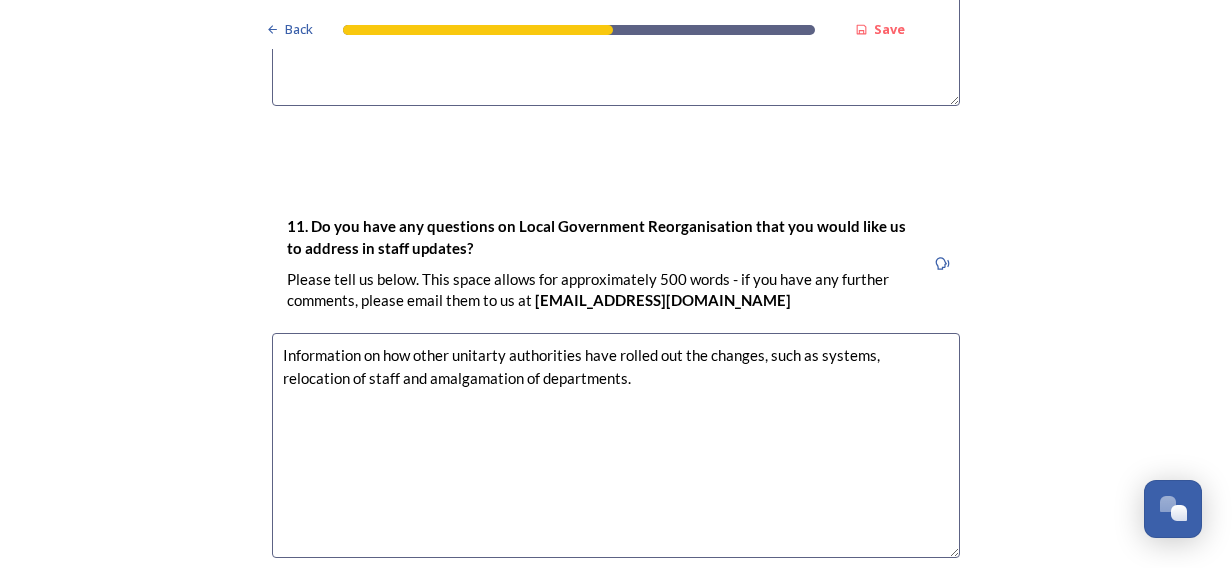 scroll, scrollTop: 6084, scrollLeft: 0, axis: vertical 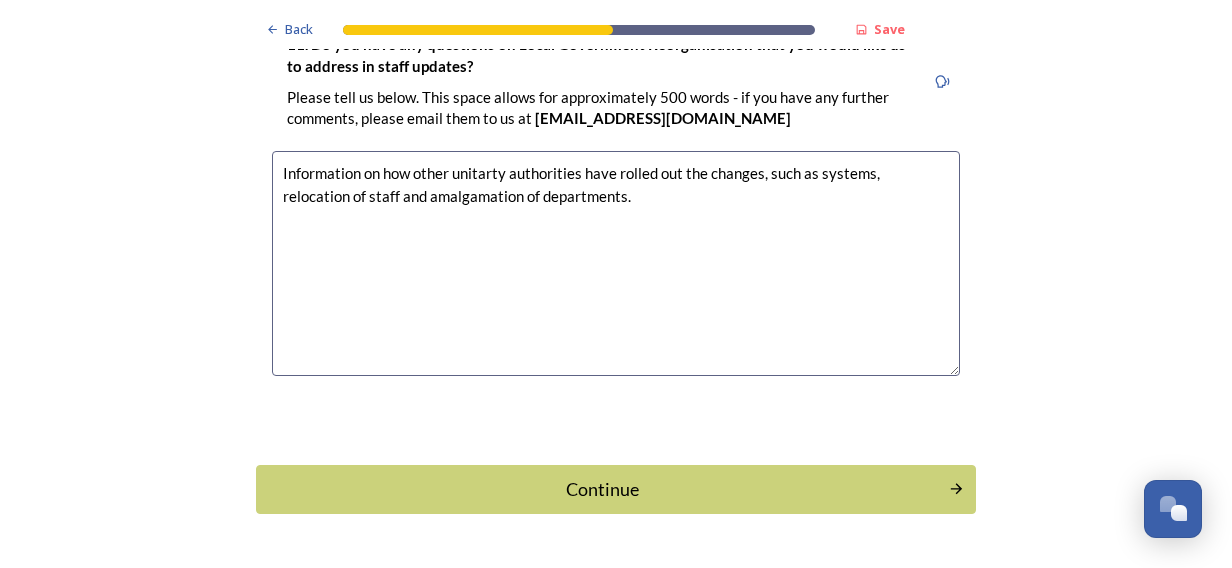 type on "Highways needs to be unified with relevant departments." 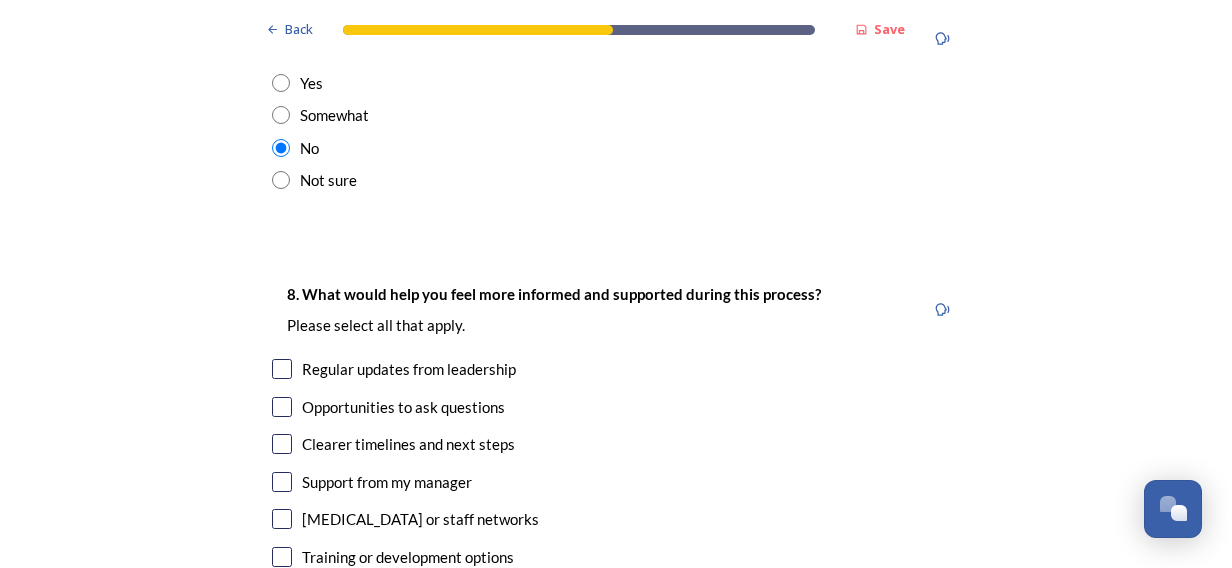 scroll, scrollTop: 4484, scrollLeft: 0, axis: vertical 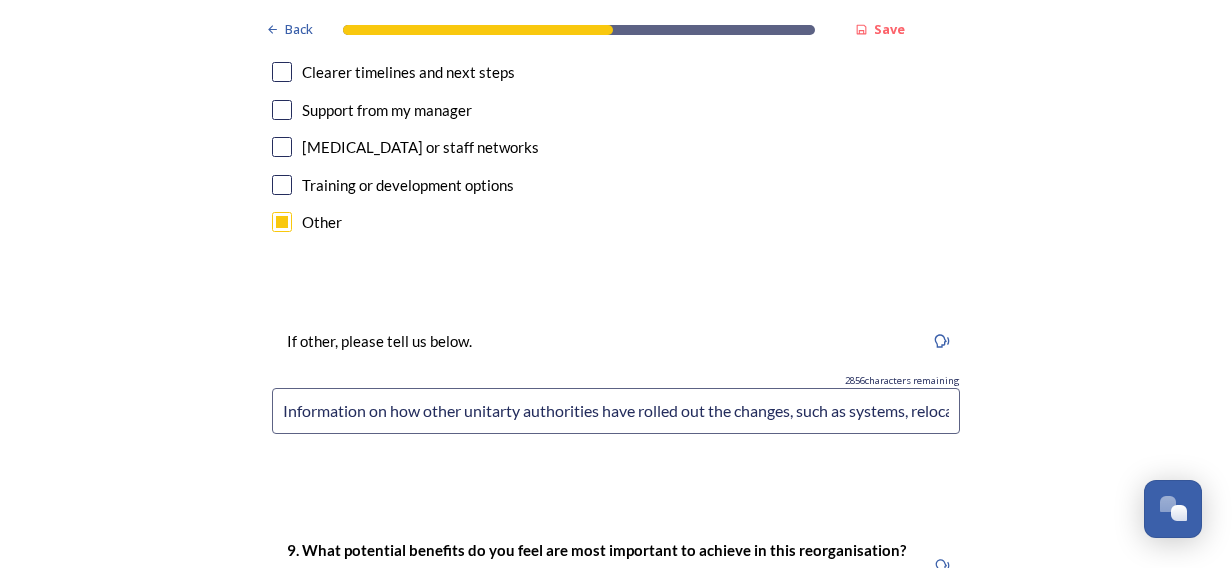 type on "Information on how other unitary authorities have rolled out the changes, such as systems, relocation of staff and amalgamation of departments." 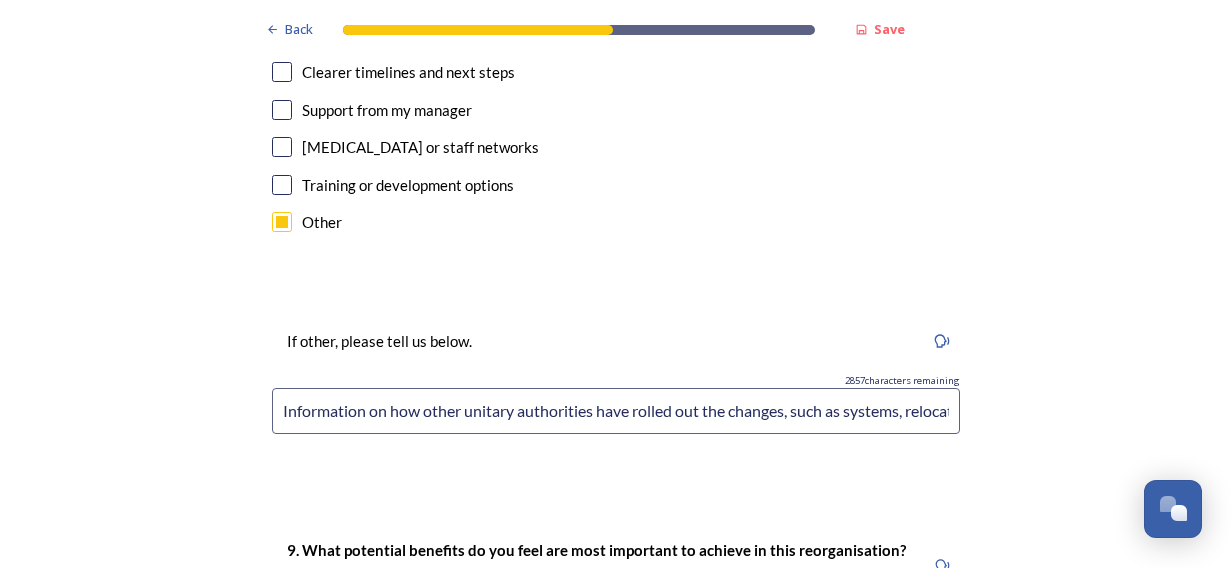 type on "Information on how other unitary authorities have rolled out the changes, such as systems, relocation of staff and amalgamation of departments." 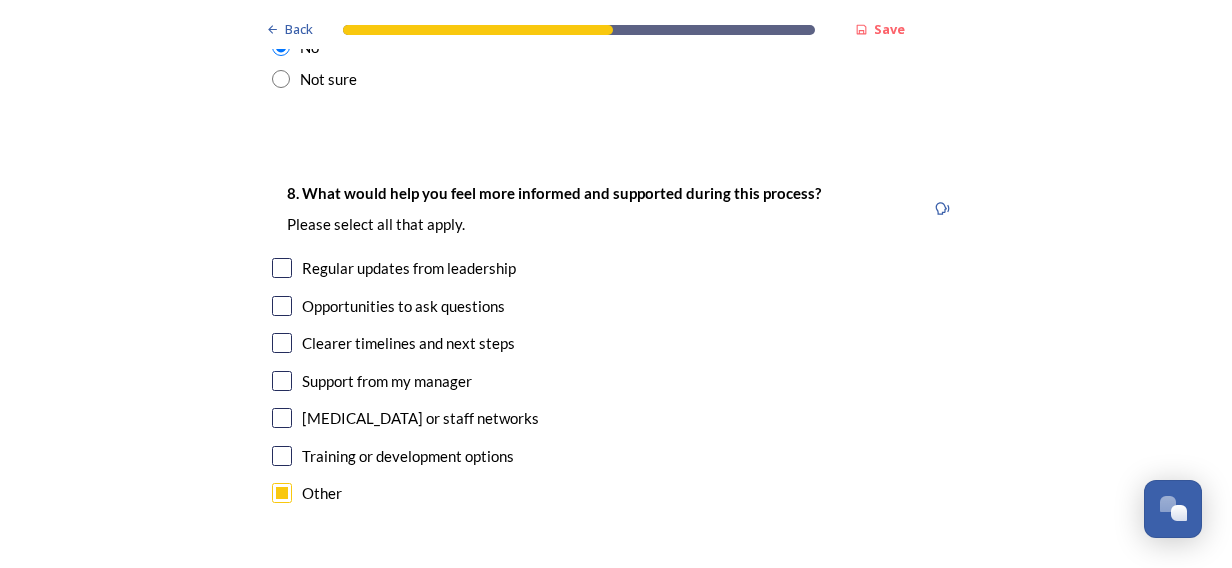 scroll, scrollTop: 3684, scrollLeft: 0, axis: vertical 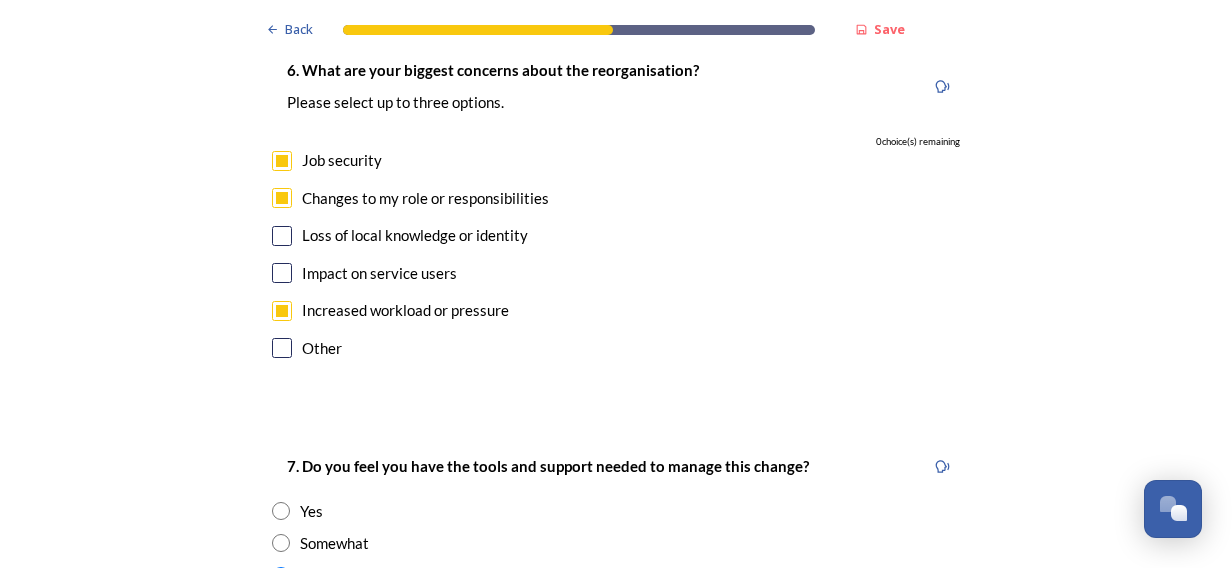 click on "Back Save Prioritising future services As explained on our  Shaping West Sussex hub , Local Government Reorganisation for West Sussex means that the county, district and borough councils will be replaced with one, or more than one, single-tier council (referred to as a unitary council) to deliver all your services.  Options currently being explored within West Sussex are detailed on our  hub , but map visuals can be found below. A single county unitary , bringing the County Council and all seven District and Borough Councils services together to form a new unitary council for West Sussex. Single unitary model (You can enlarge this map by clicking on the square expand icon in the top right of the image) Two unitary option, variation 1  -   one unitary combining Arun, Chichester and Worthing footprints and one unitary combining Adur, Crawley, Horsham, and Mid-Sussex footprints. Two unitary model variation 1 (You can enlarge this map by clicking on the square expand icon in the top right of the image) * 2735 0" at bounding box center [616, -327] 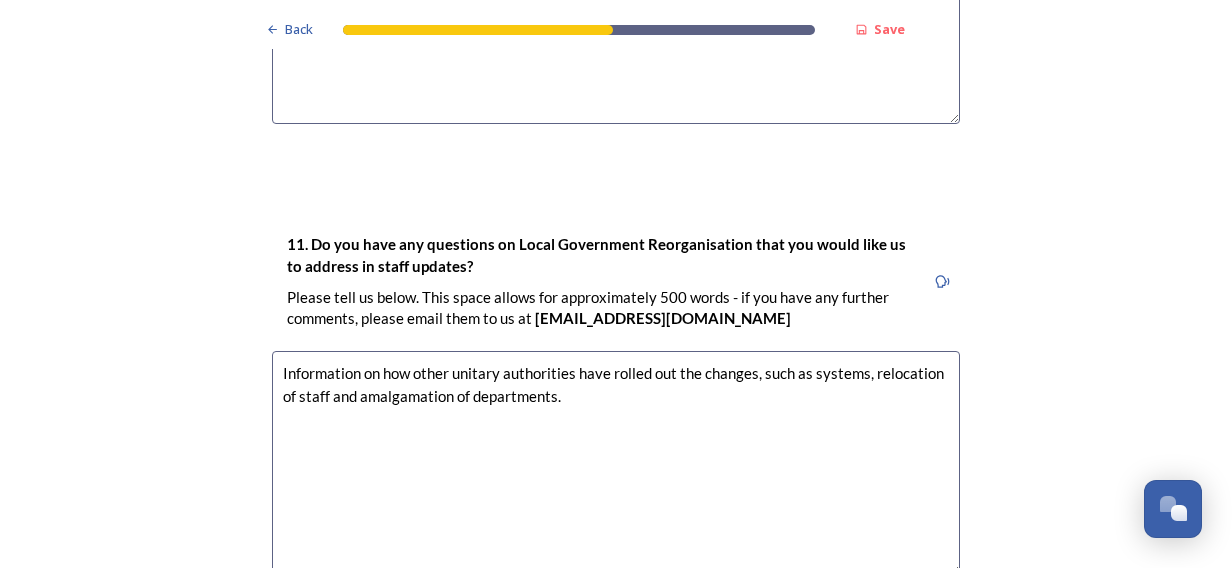 scroll, scrollTop: 6084, scrollLeft: 0, axis: vertical 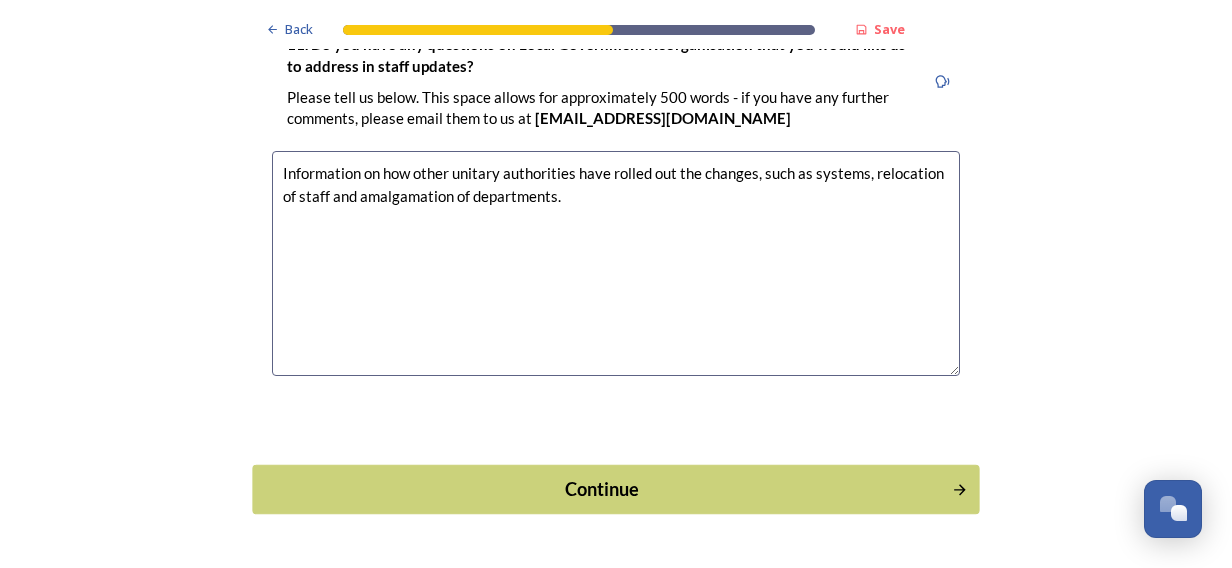 click on "Continue" at bounding box center [602, 489] 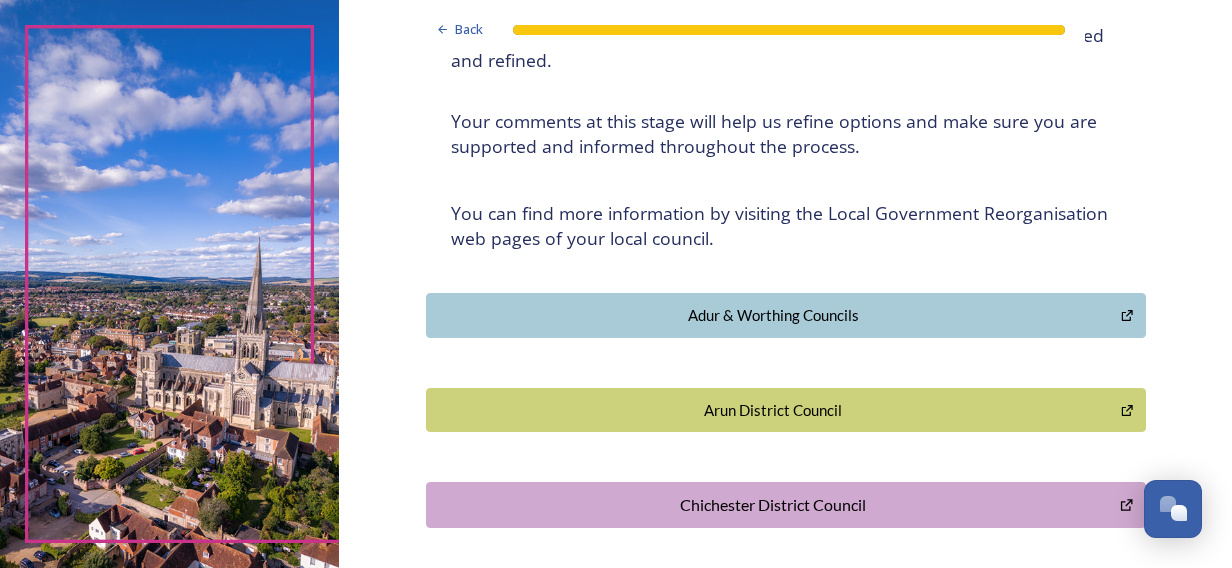 scroll, scrollTop: 716, scrollLeft: 0, axis: vertical 